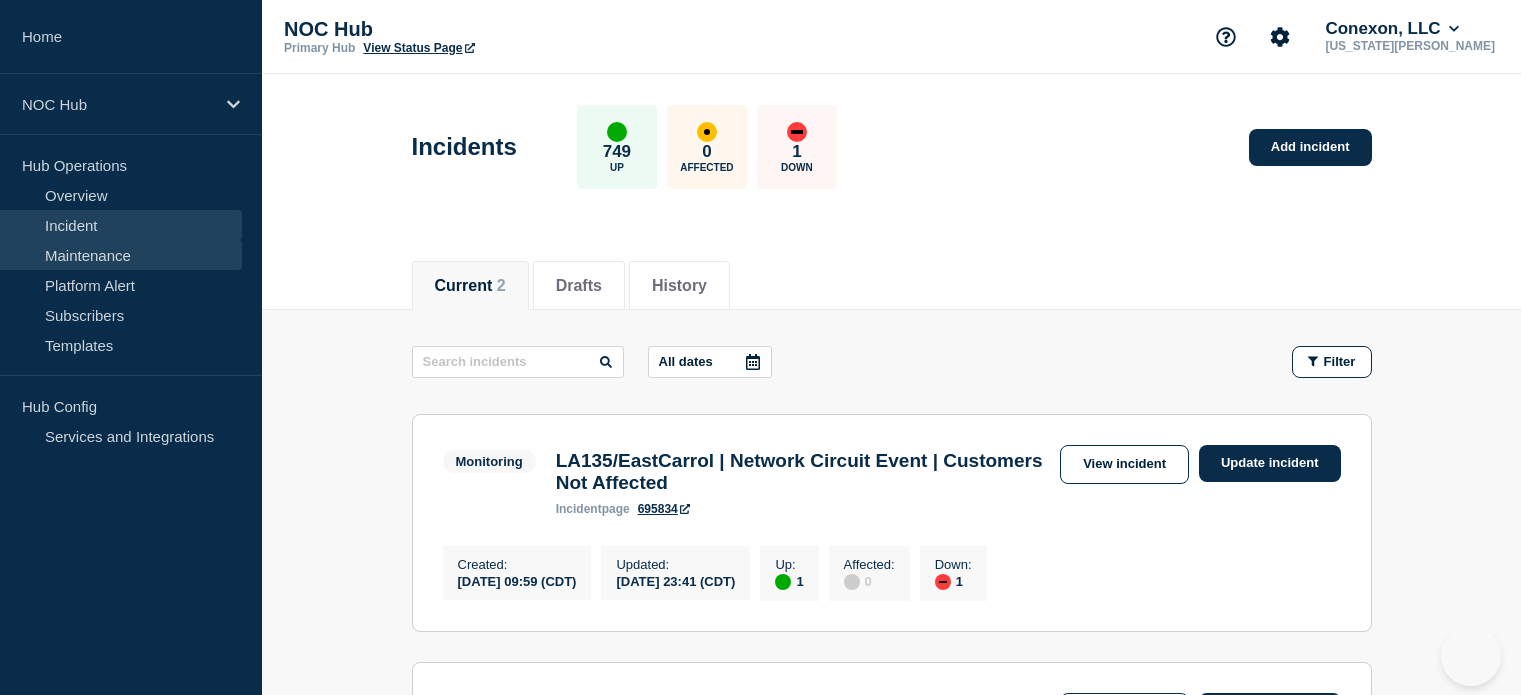 scroll, scrollTop: 200, scrollLeft: 0, axis: vertical 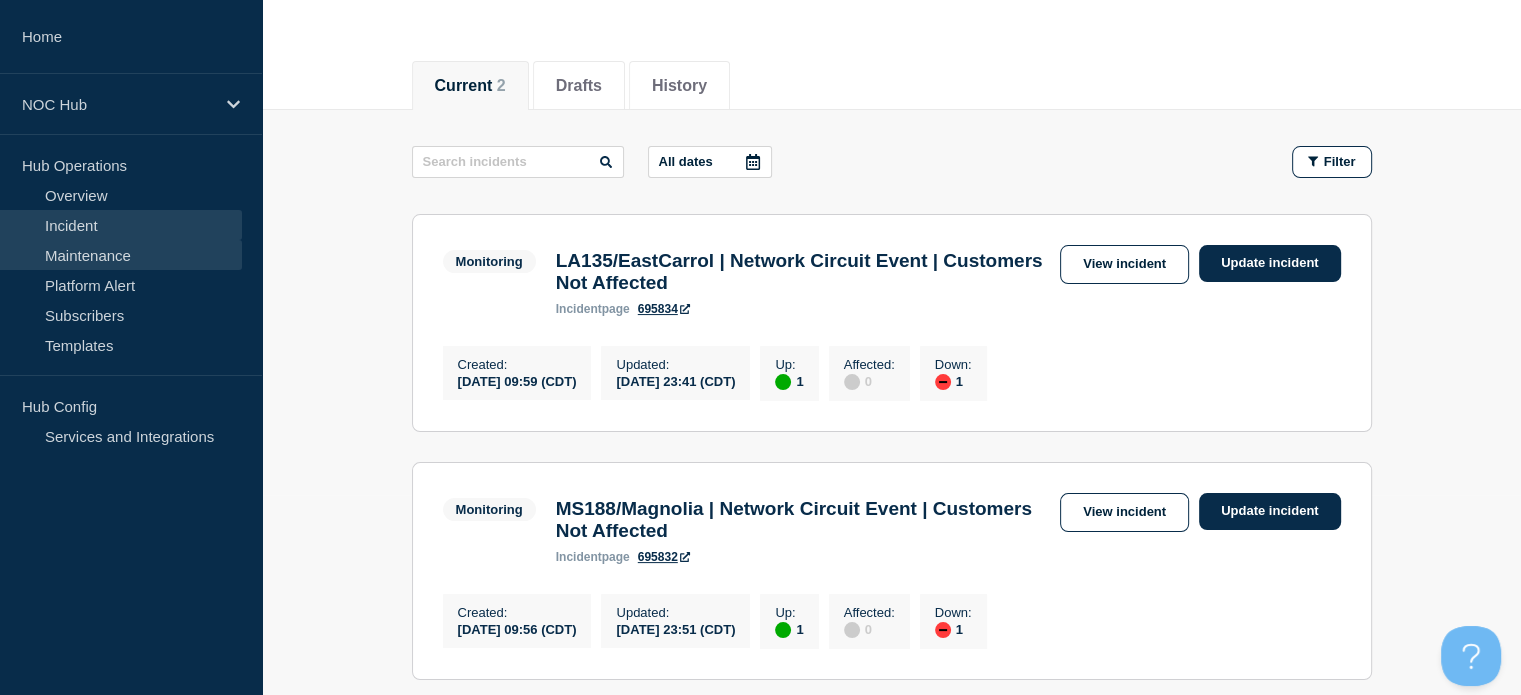 click on "Maintenance" at bounding box center [121, 255] 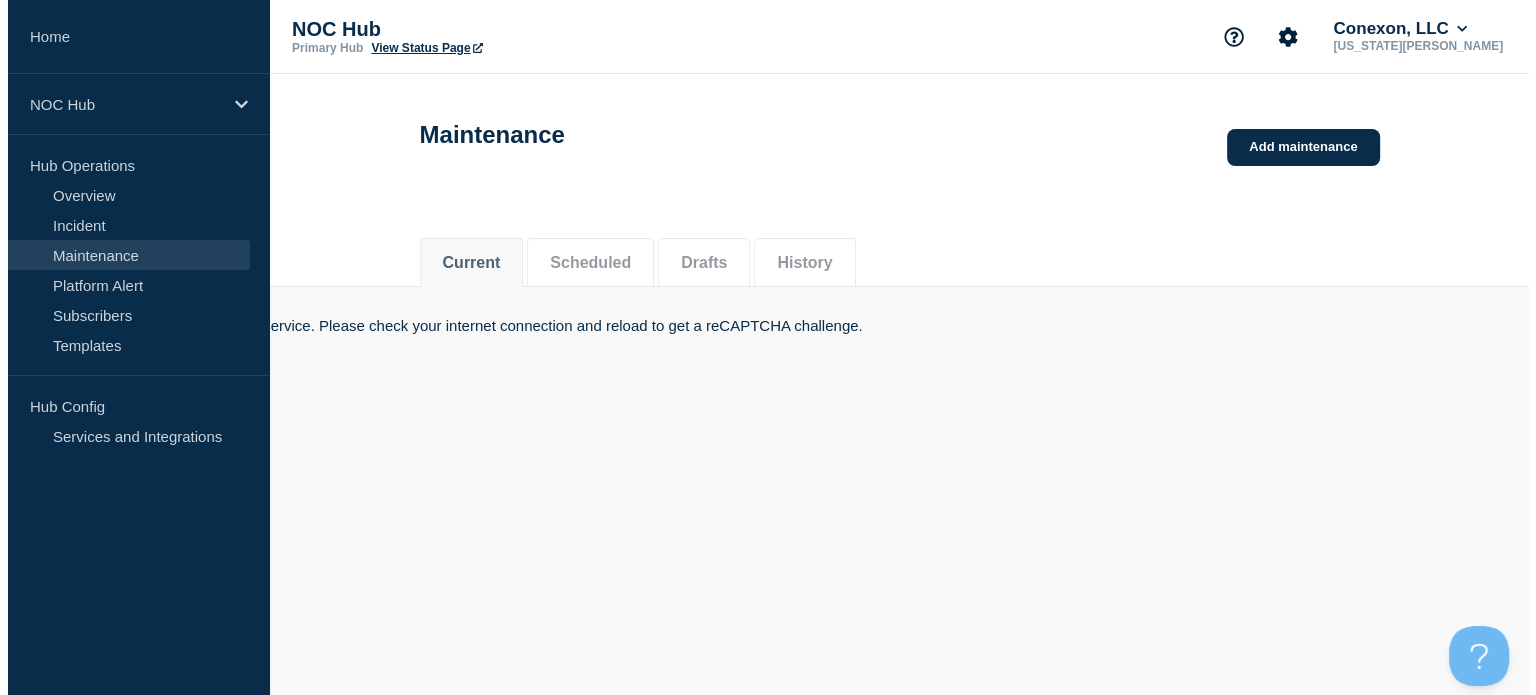 scroll, scrollTop: 0, scrollLeft: 0, axis: both 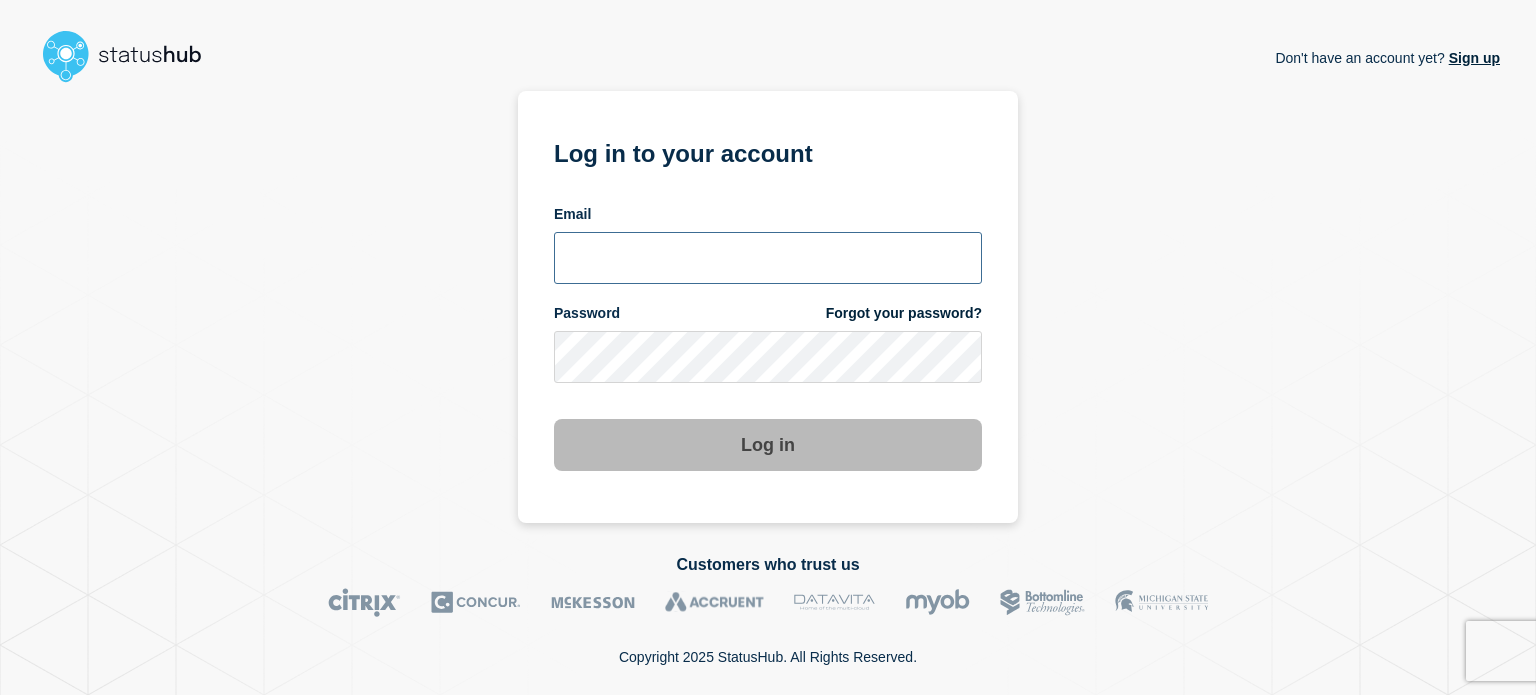 click at bounding box center [768, 258] 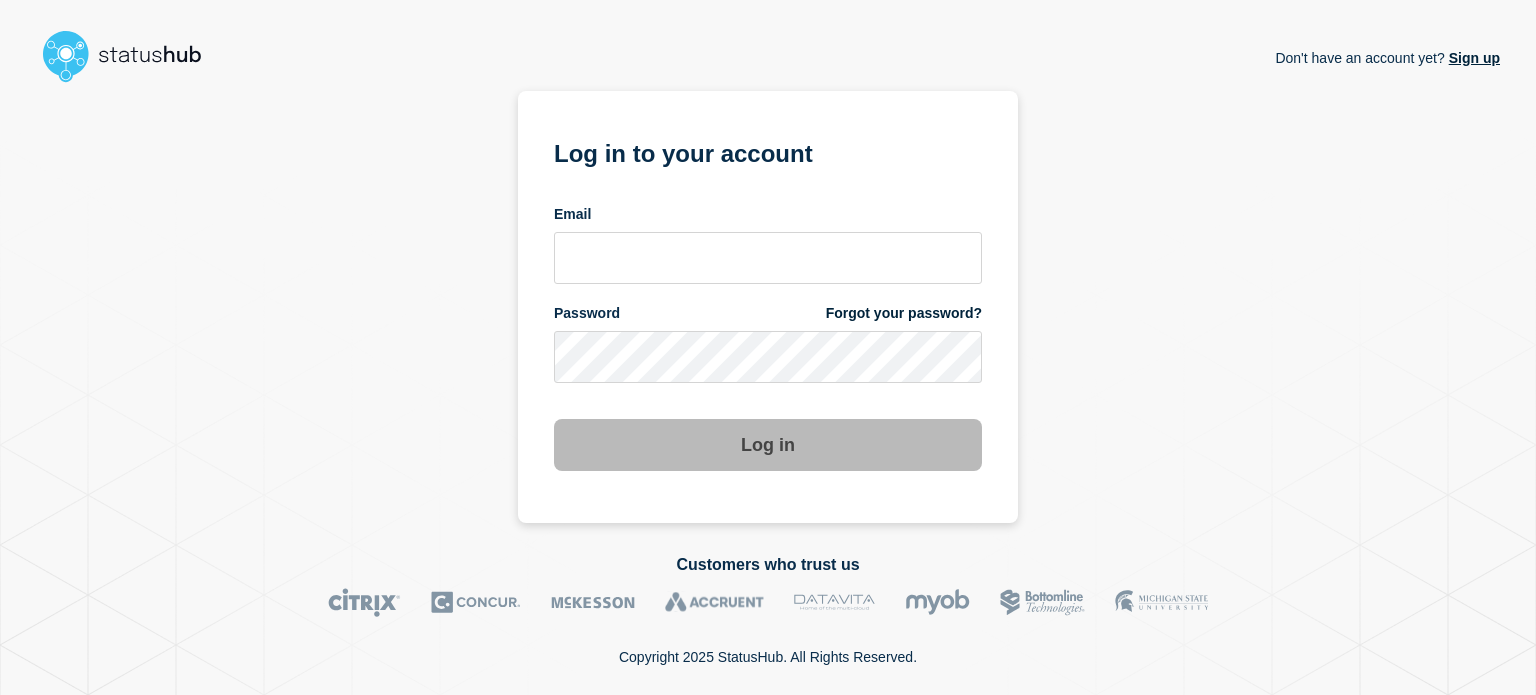 scroll, scrollTop: 0, scrollLeft: 0, axis: both 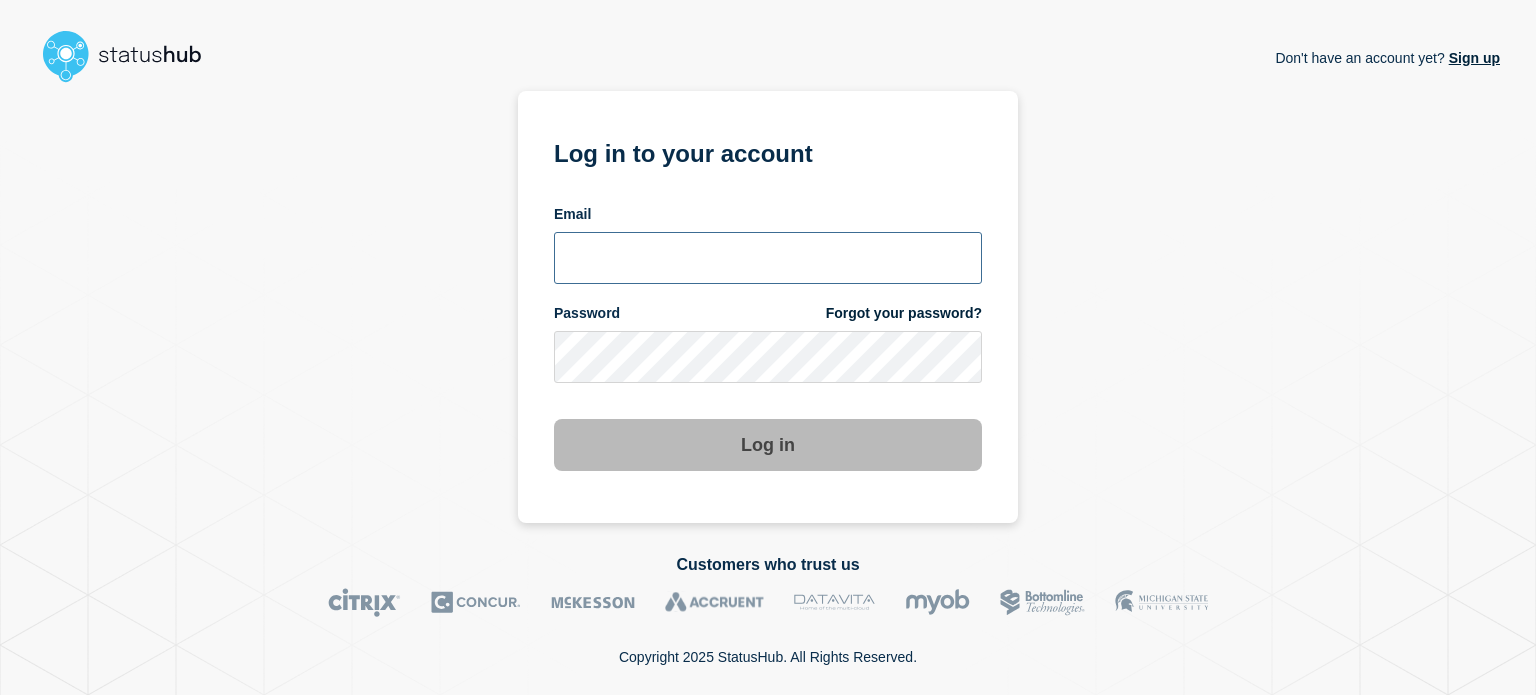 click at bounding box center (768, 258) 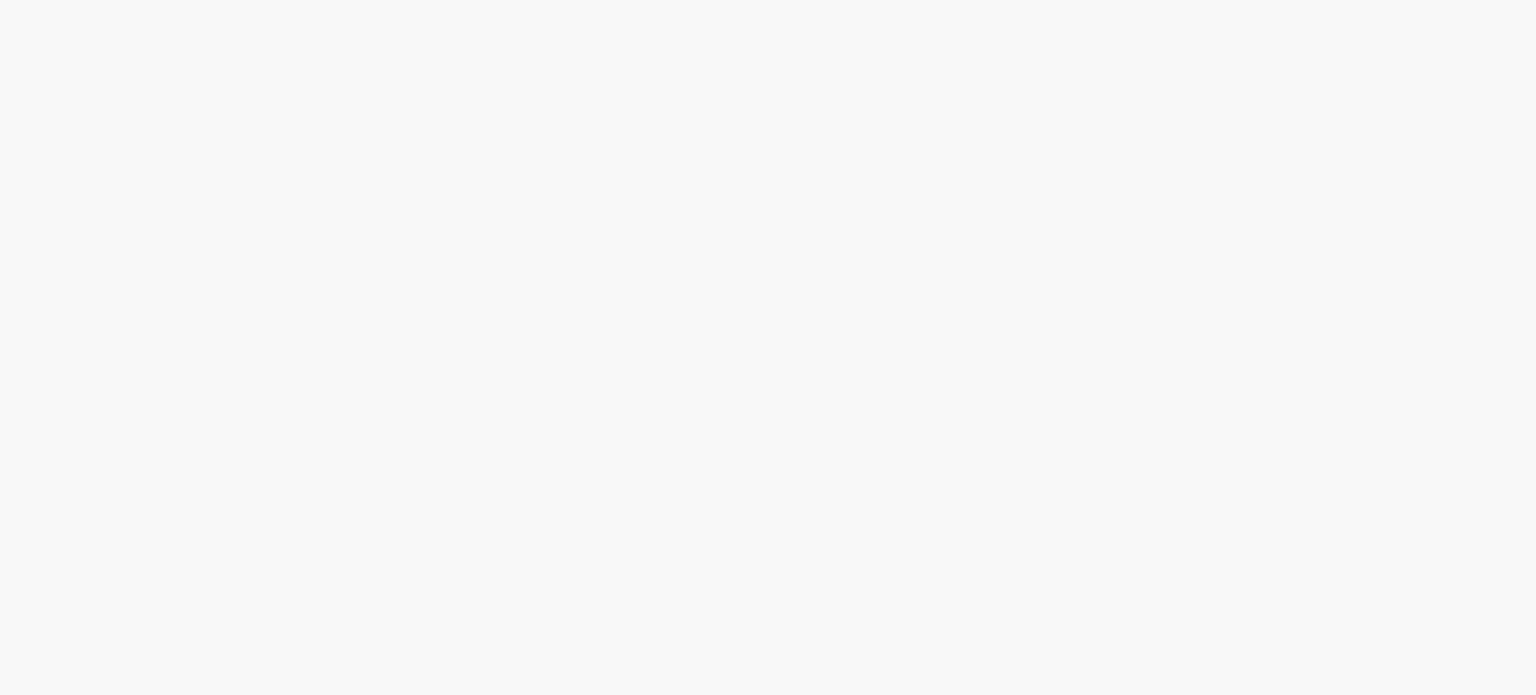 scroll, scrollTop: 0, scrollLeft: 0, axis: both 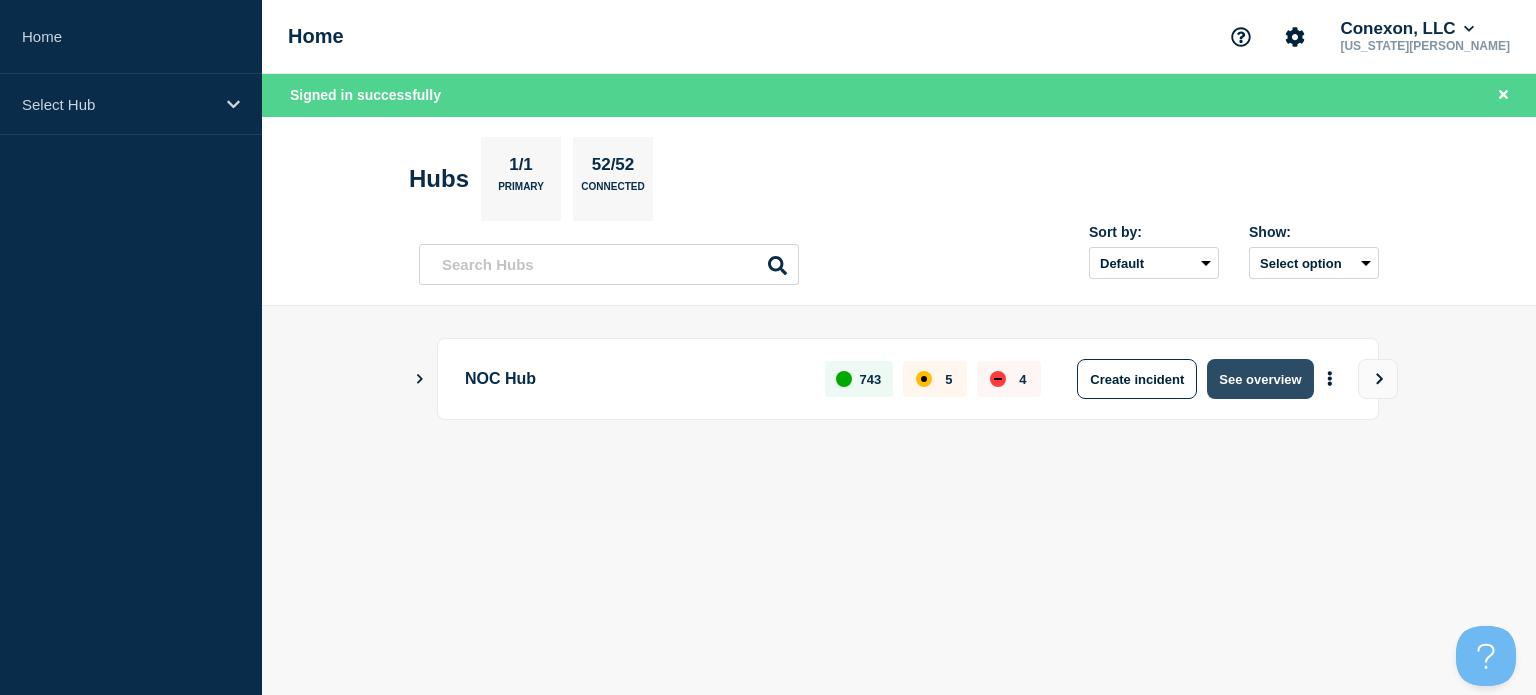 click on "See overview" at bounding box center [1260, 379] 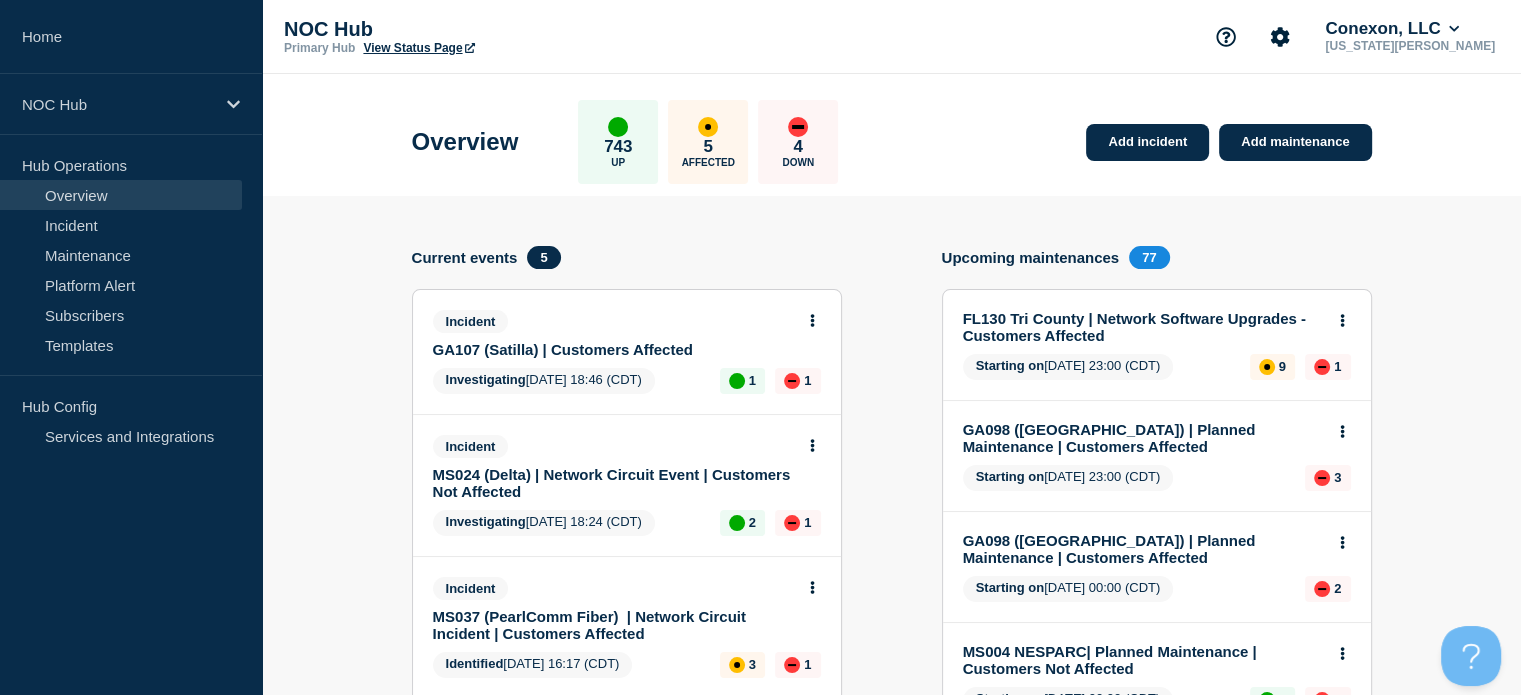 click on "Add incident Add maintenance Current events 5 Incident GA107 (Satilla) | Customers Affected Investigating  2025-07-16 18:46 (CDT) 1 1 Incident MS024 (Delta) | Network Circuit Event | Customers Not Affected Investigating  2025-07-16 18:24 (CDT) 2 1 Incident MS037 (PearlComm Fiber)  | Network Circuit Incident | Customers Affected Identified  2025-07-16 16:17 (CDT) 3 1 Incident TN169 TVEC | Network Circuit Event | Customers Not Affected Identified  2025-07-16 09:27 (CDT) 1 1 1 Incident NH118 (NH BB) | Network Circuit Incident | Customers Affected Monitoring  2025-07-14 12:26 (CDT) 12 1  + 2  more Upcoming maintenances 77 FL130 Tri County | Network Software Upgrades - Customers Affected Starting on  2025-07-16 23:00 (CDT) 9 1 GA098 (Central GA) | Planned Maintenance | Customers Affected Starting on  2025-07-16 23:00 (CDT) 3 GA098 (Central GA) | Planned Maintenance | Customers Affected Starting on  2025-07-17 00:00 (CDT) 2 MS004 NESPARC| Planned Maintenance | Customers Not Affected Starting on 1 2 Starting on 2 4" at bounding box center [892, 887] 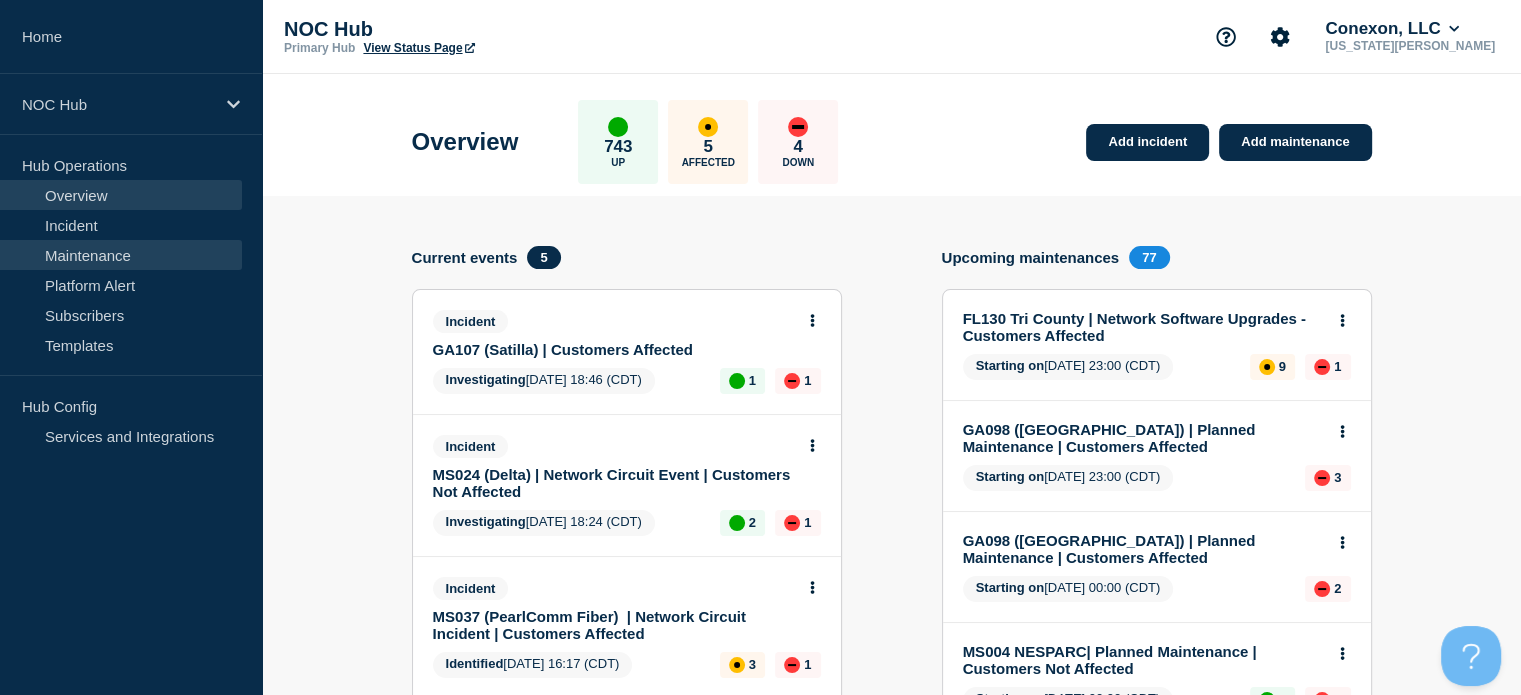 click on "Maintenance" at bounding box center [121, 255] 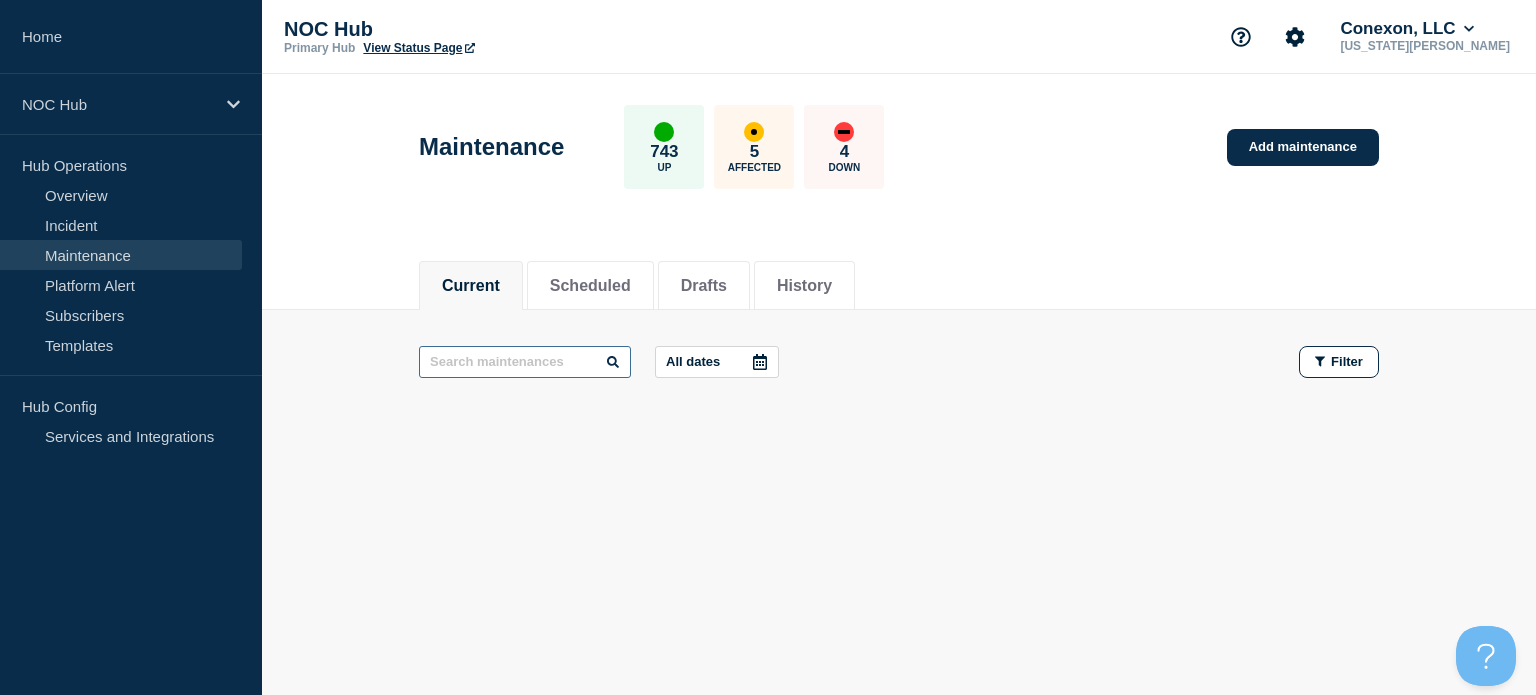 click at bounding box center [525, 362] 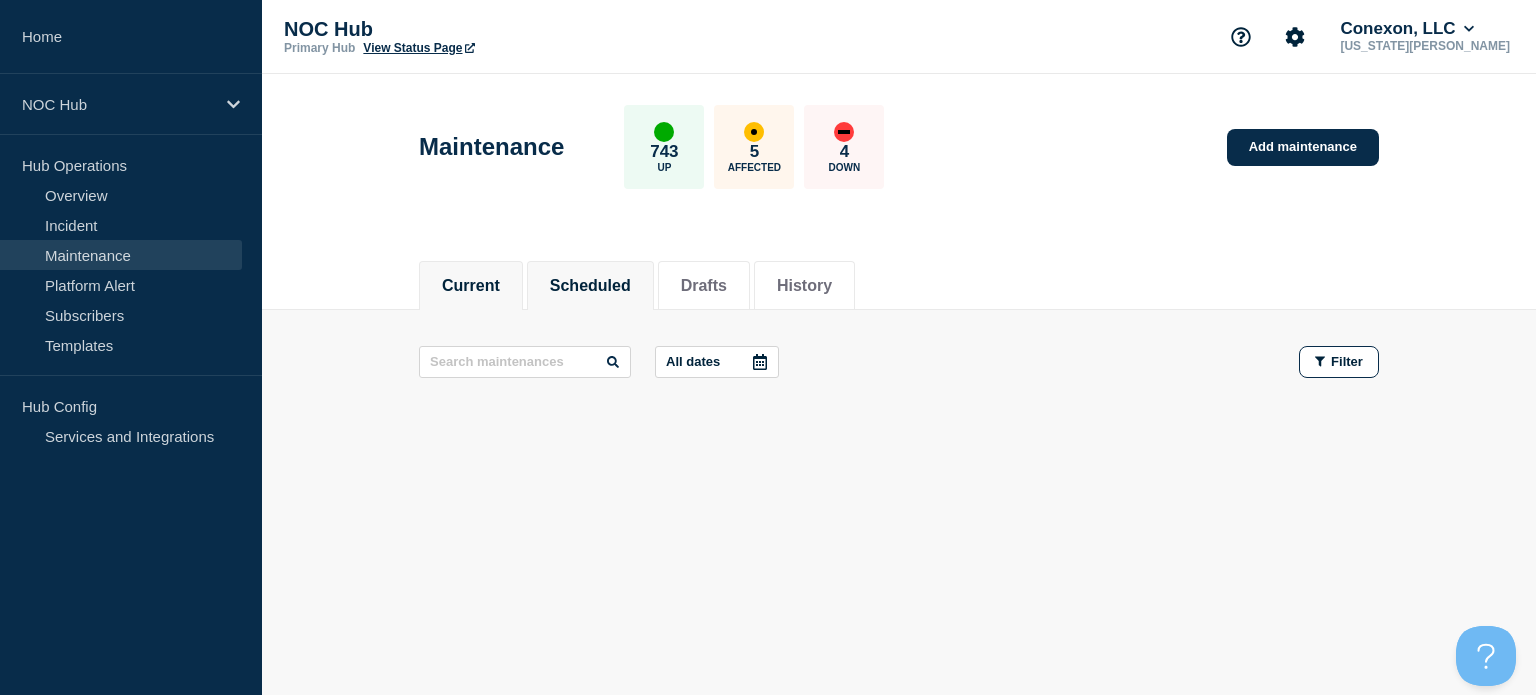 click on "Scheduled" at bounding box center [590, 286] 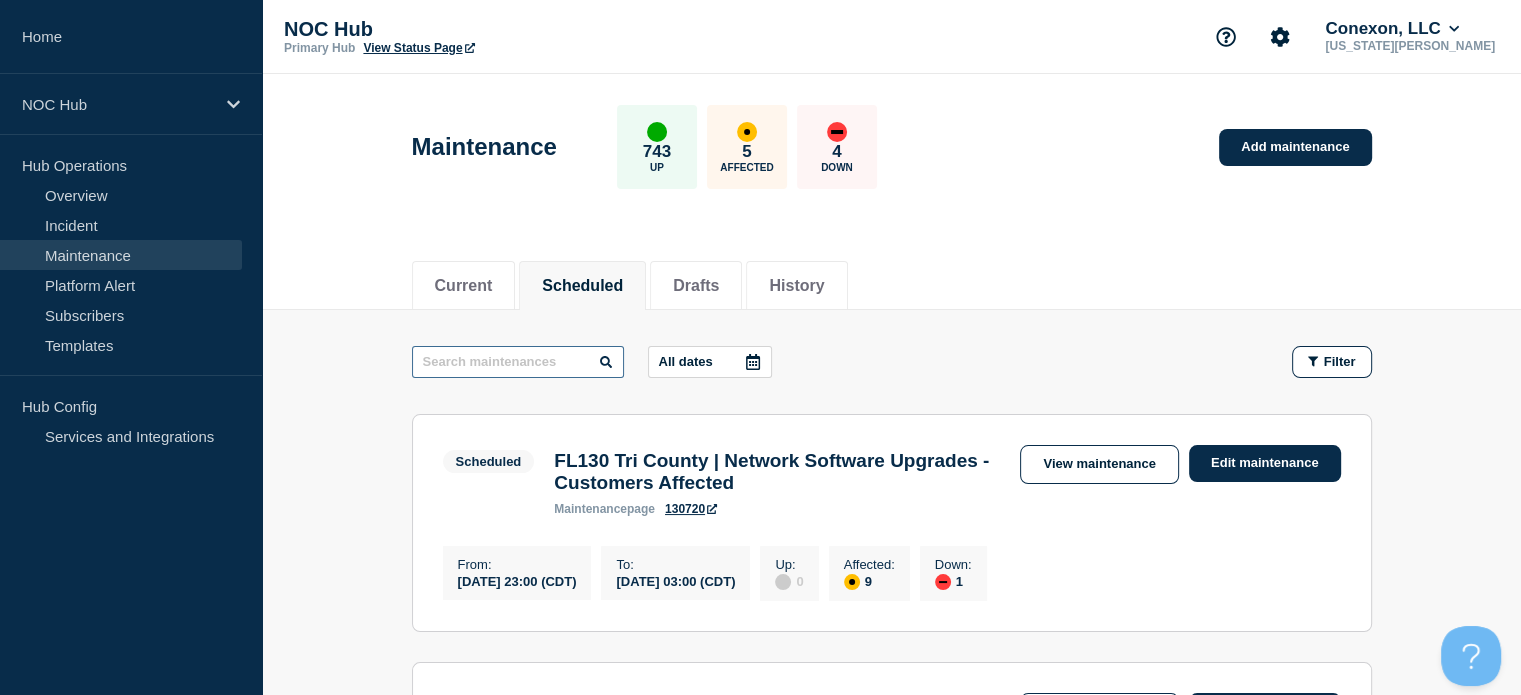 click at bounding box center [518, 362] 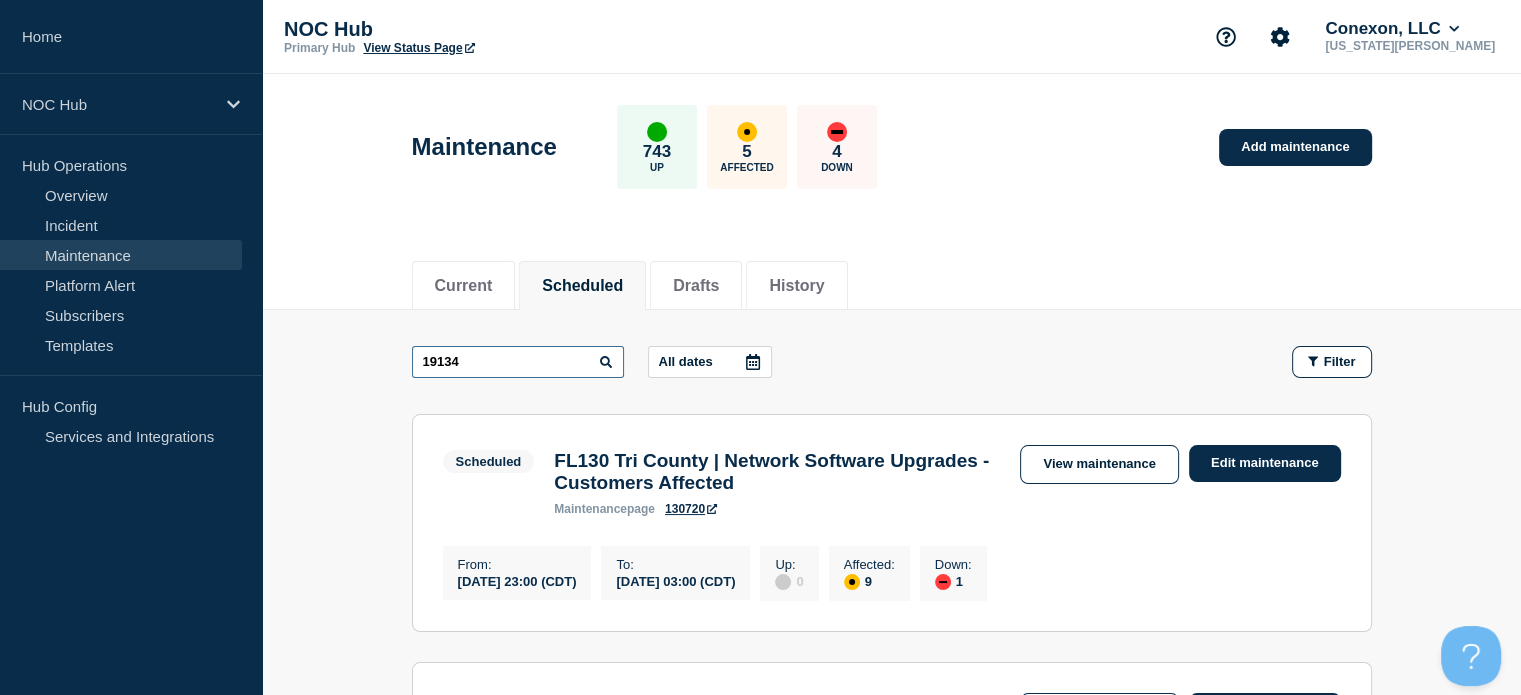 type on "19134" 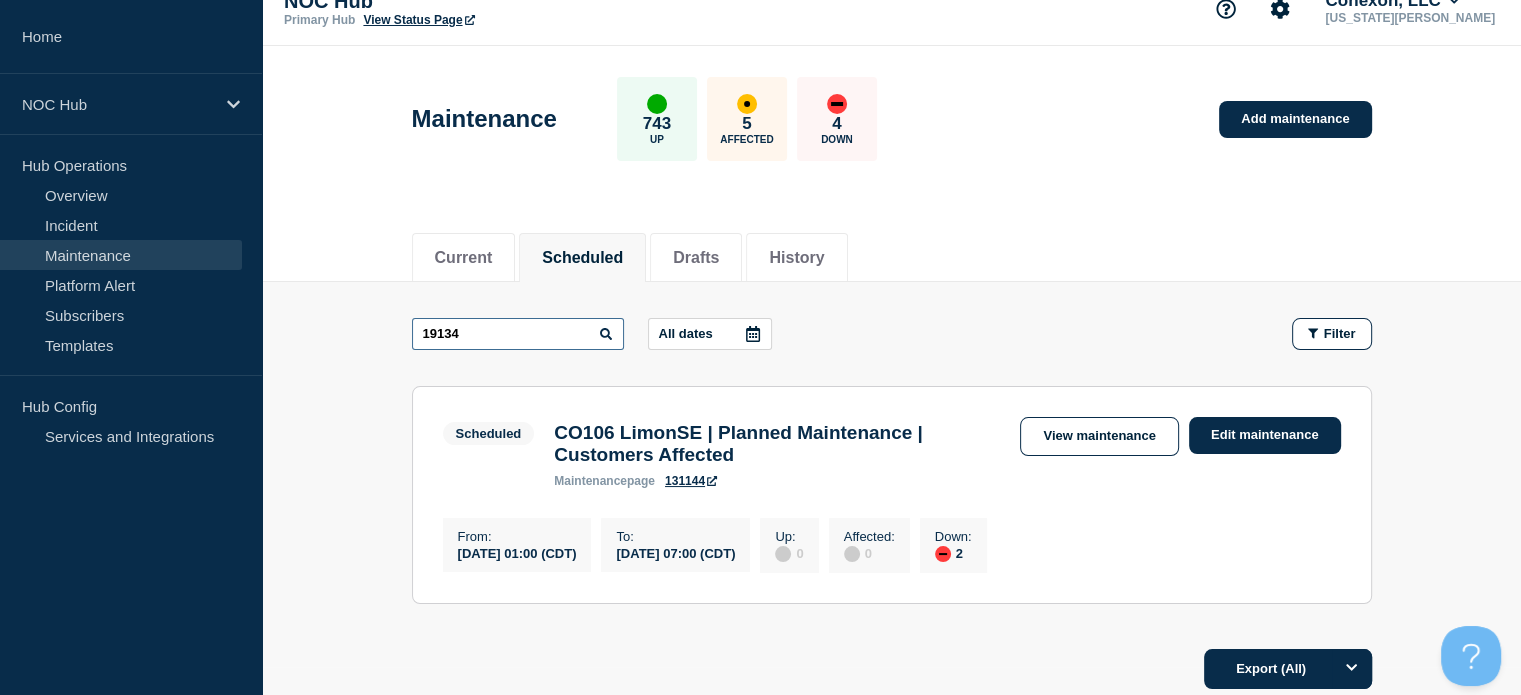 scroll, scrollTop: 29, scrollLeft: 0, axis: vertical 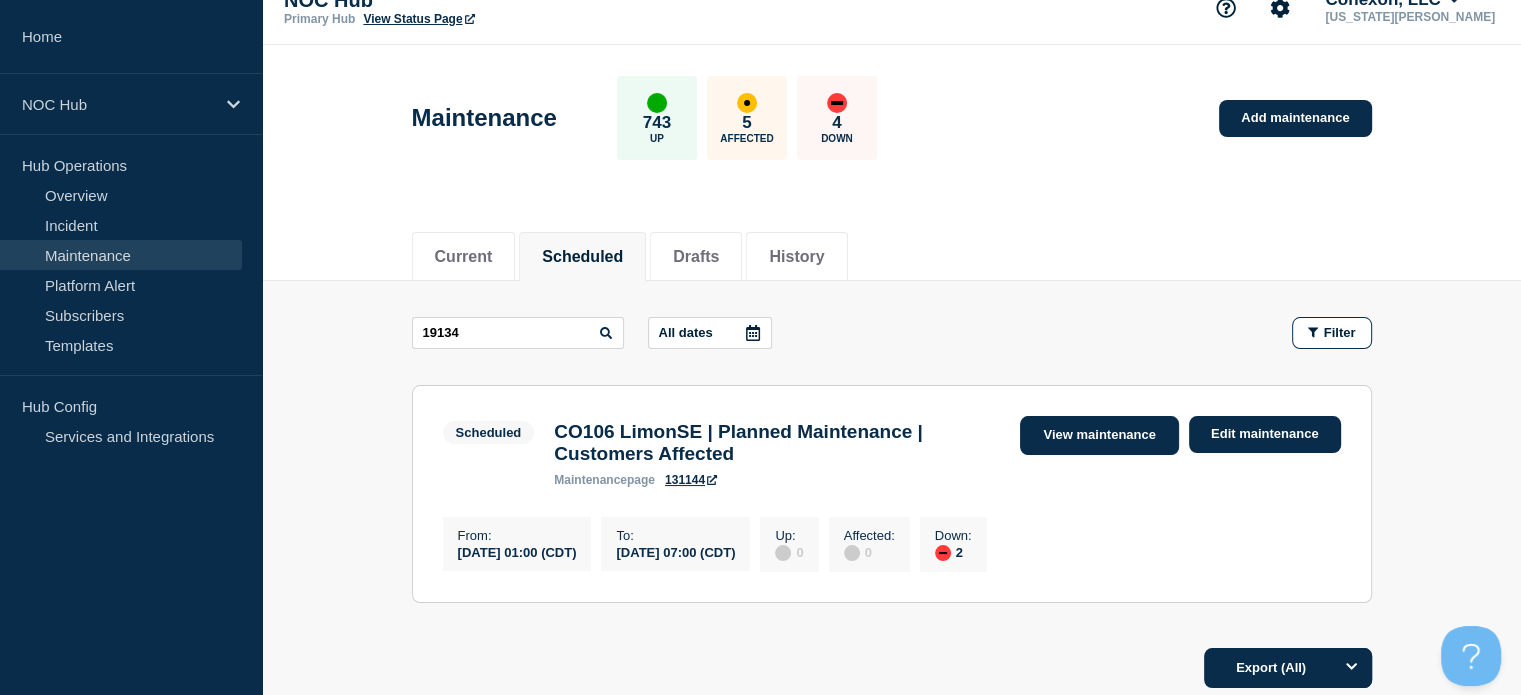 click on "View maintenance" at bounding box center [1099, 435] 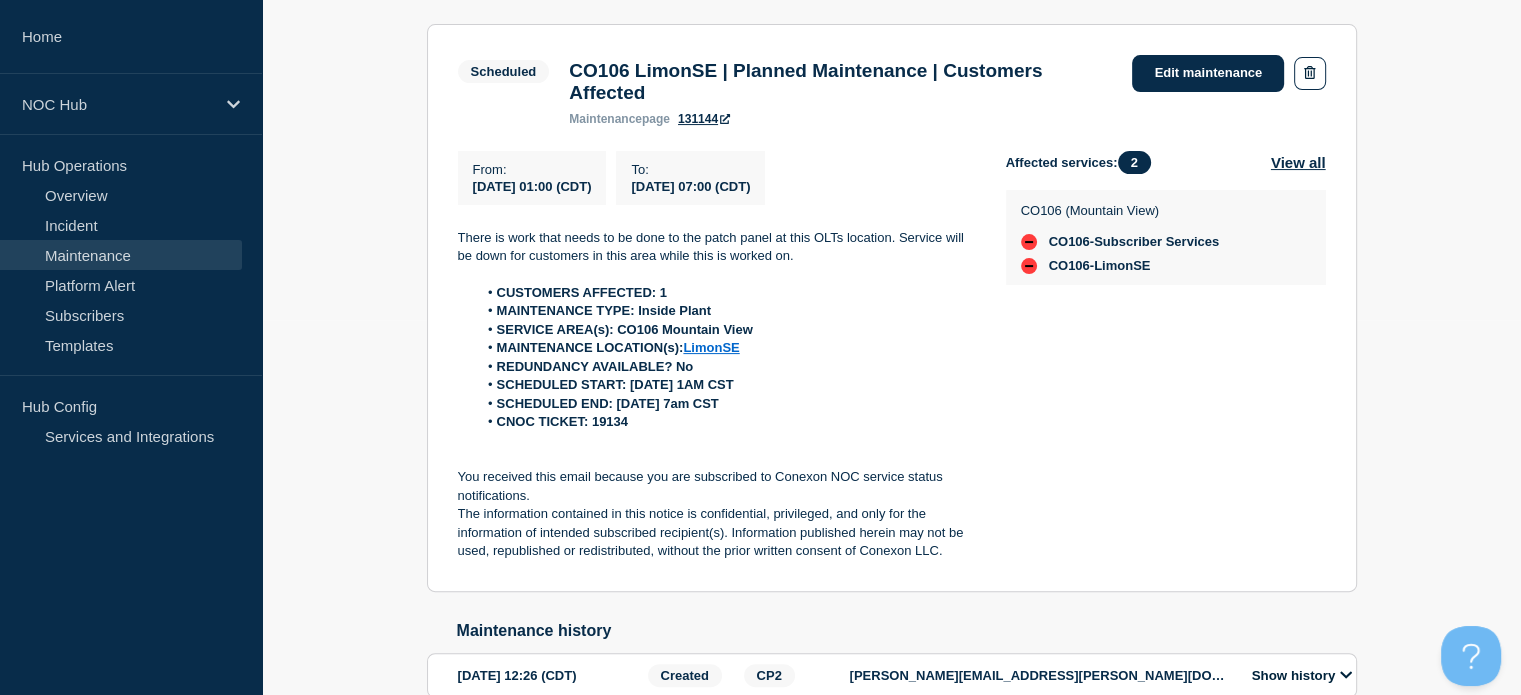 scroll, scrollTop: 374, scrollLeft: 0, axis: vertical 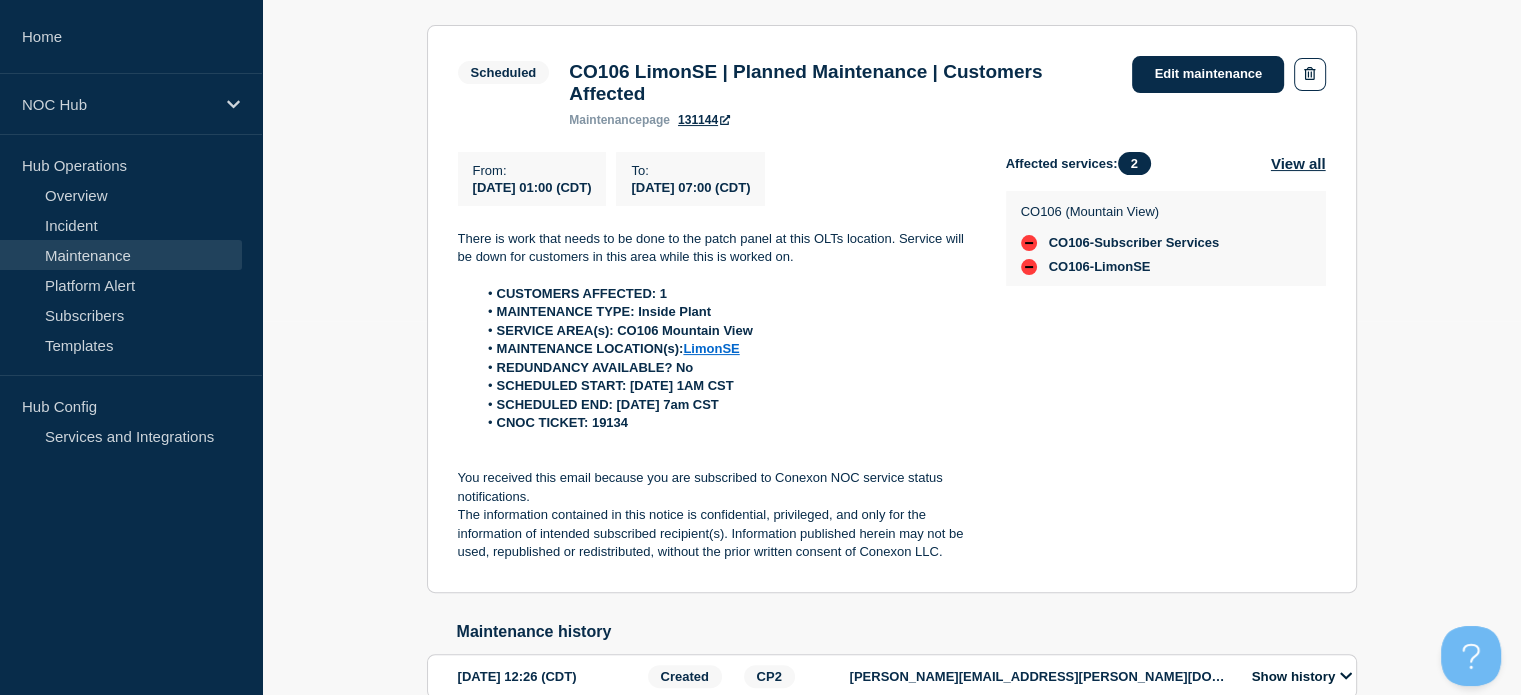 click on "Maintenance" at bounding box center (121, 255) 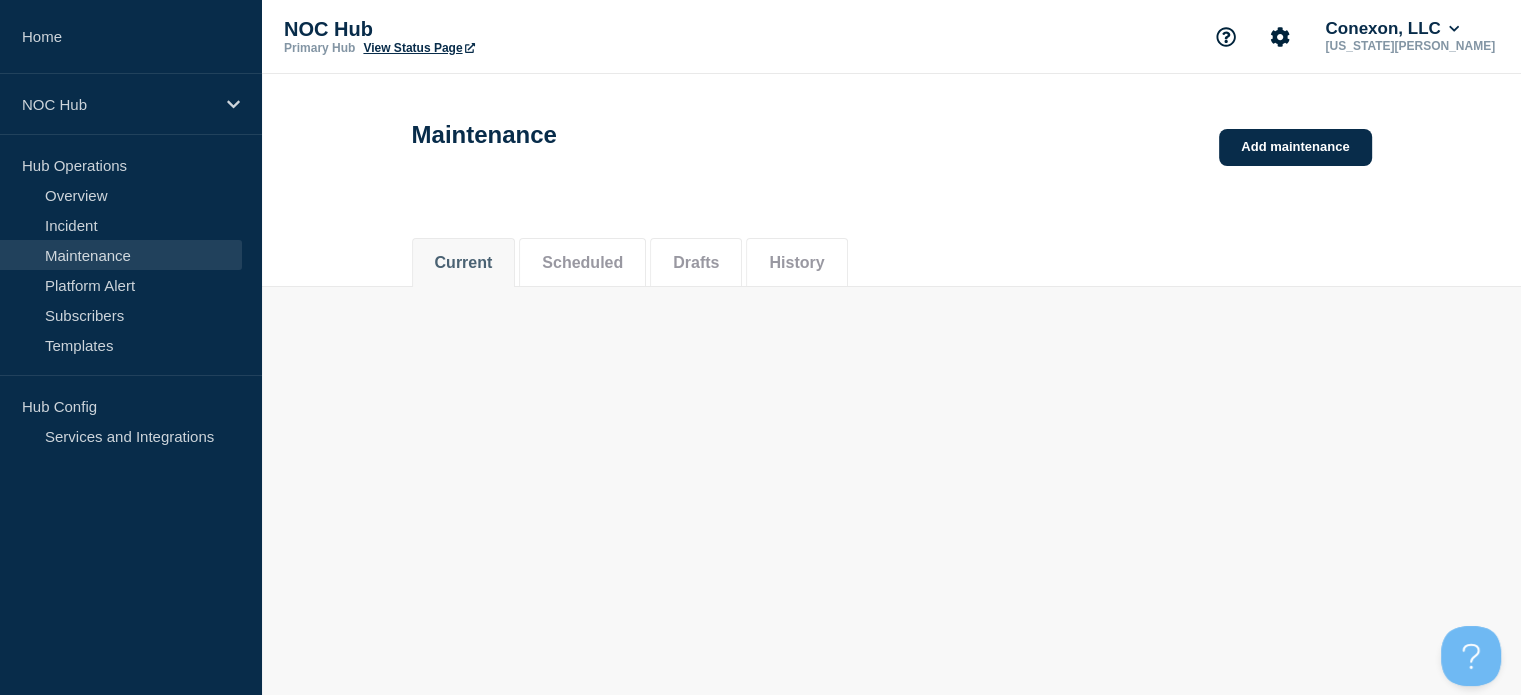 scroll, scrollTop: 0, scrollLeft: 0, axis: both 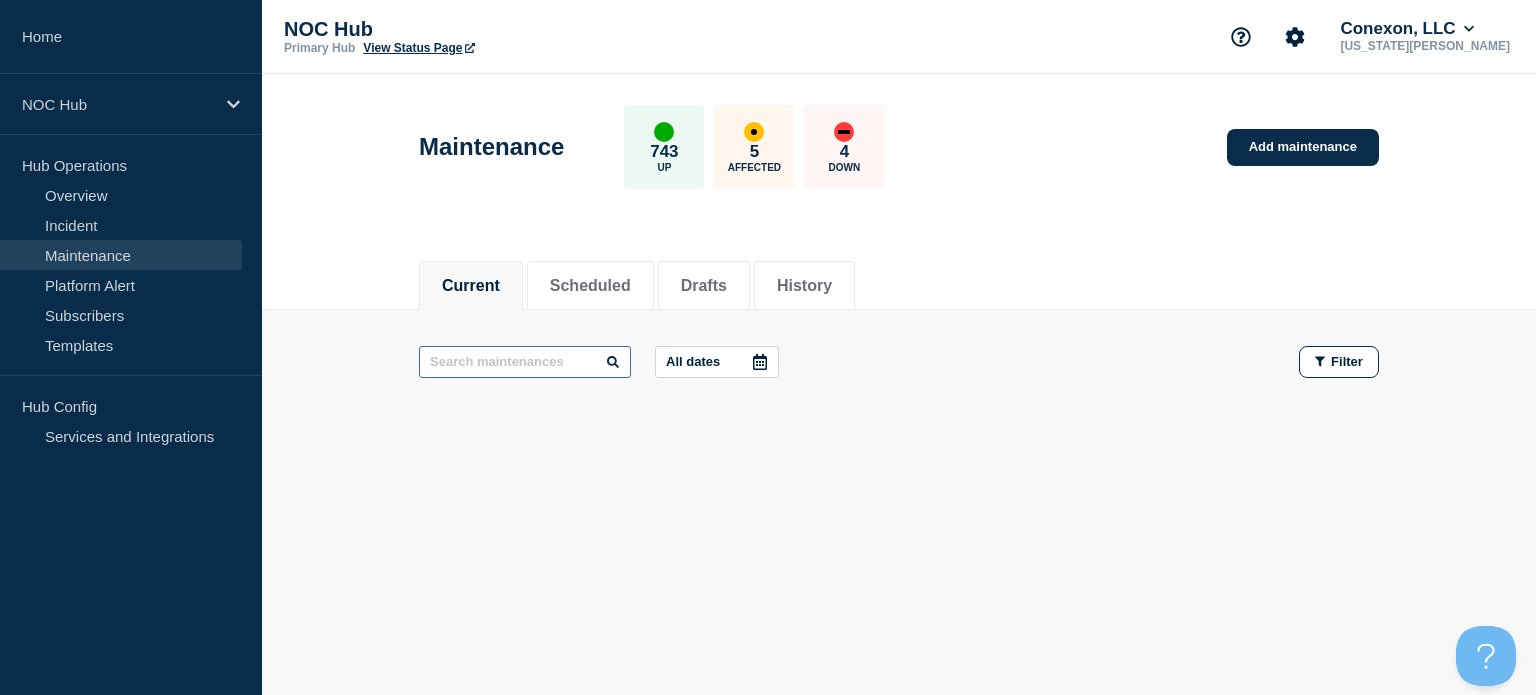 click at bounding box center (525, 362) 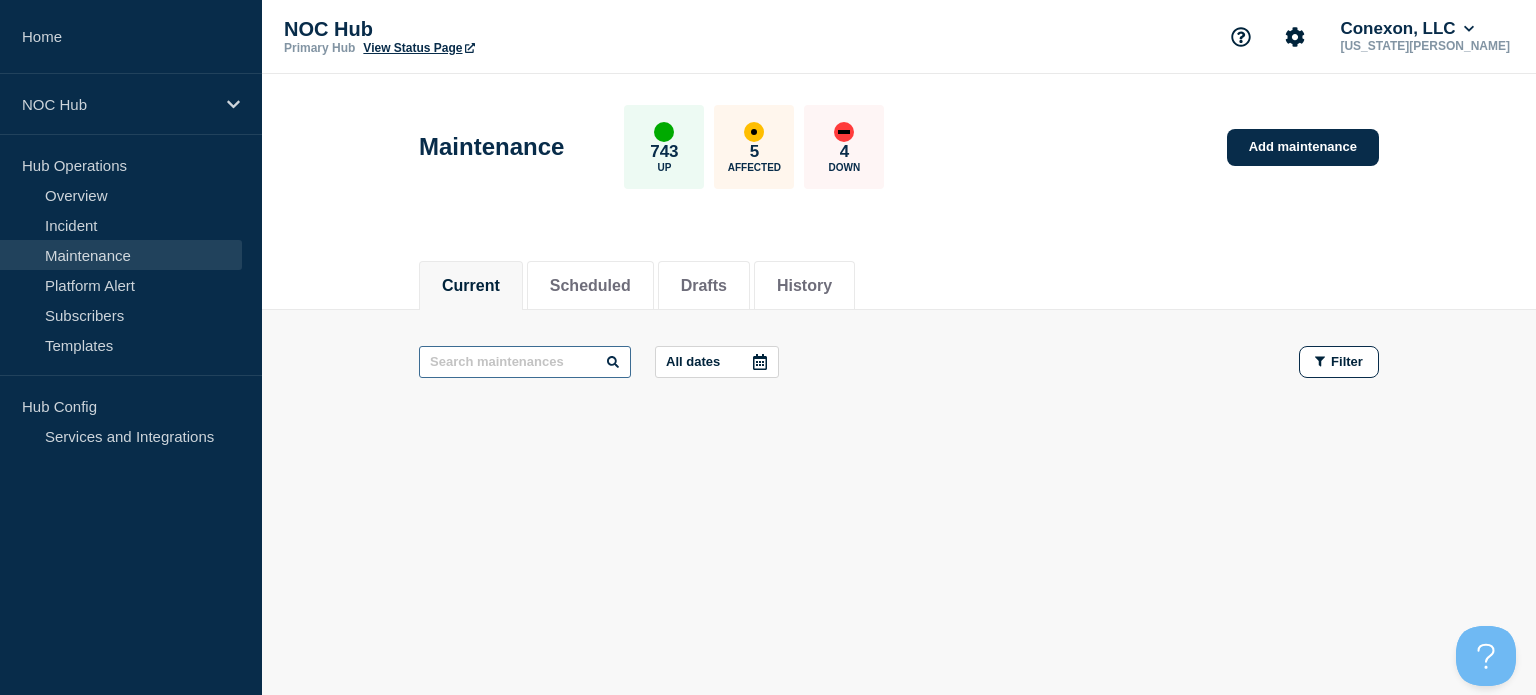 paste on "19370" 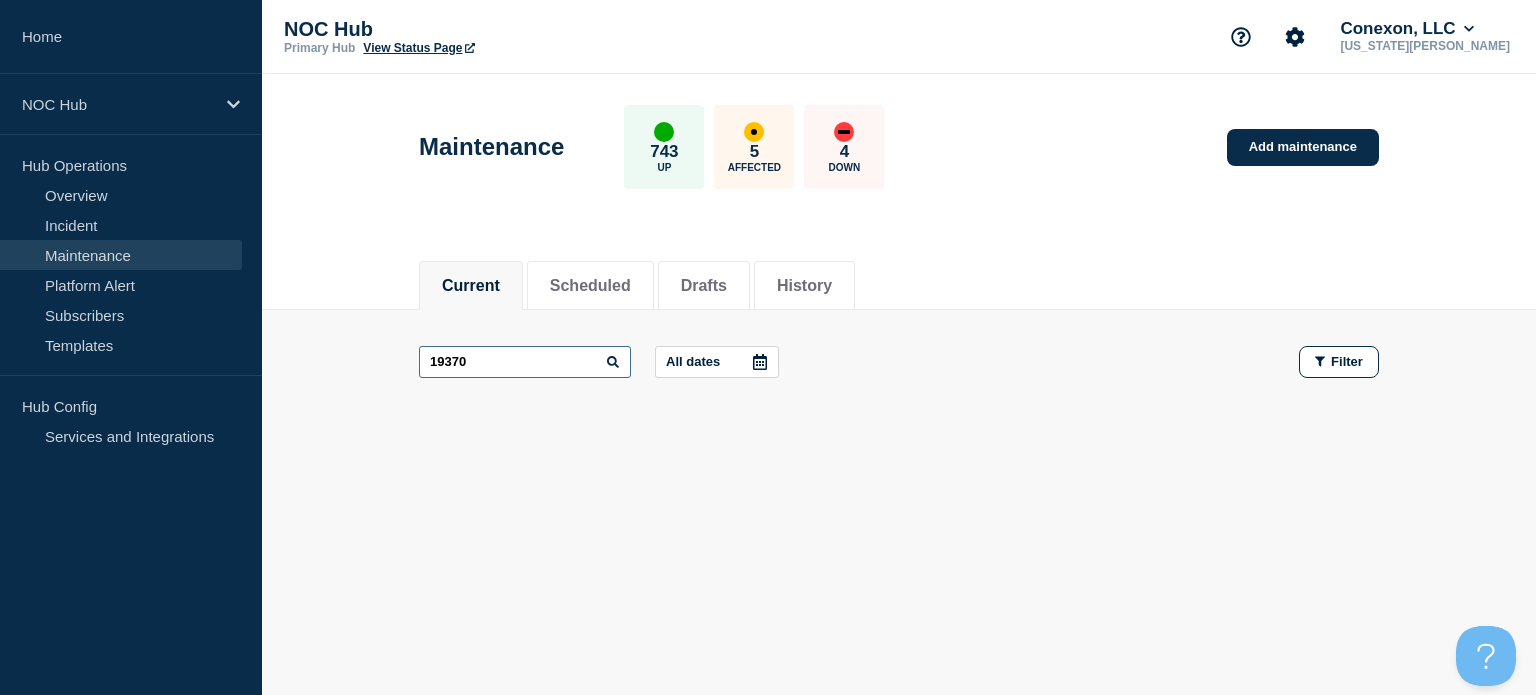 type on "19370" 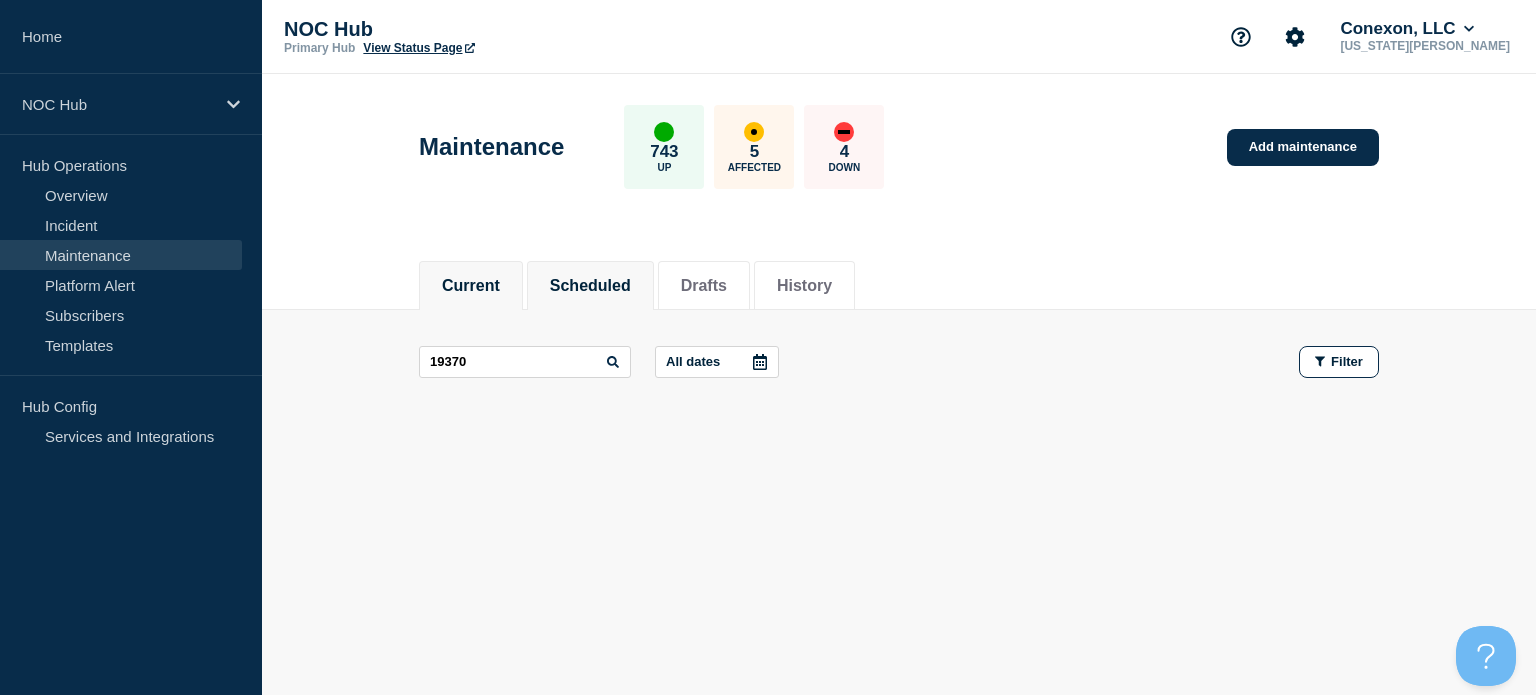 click on "Scheduled" at bounding box center (590, 286) 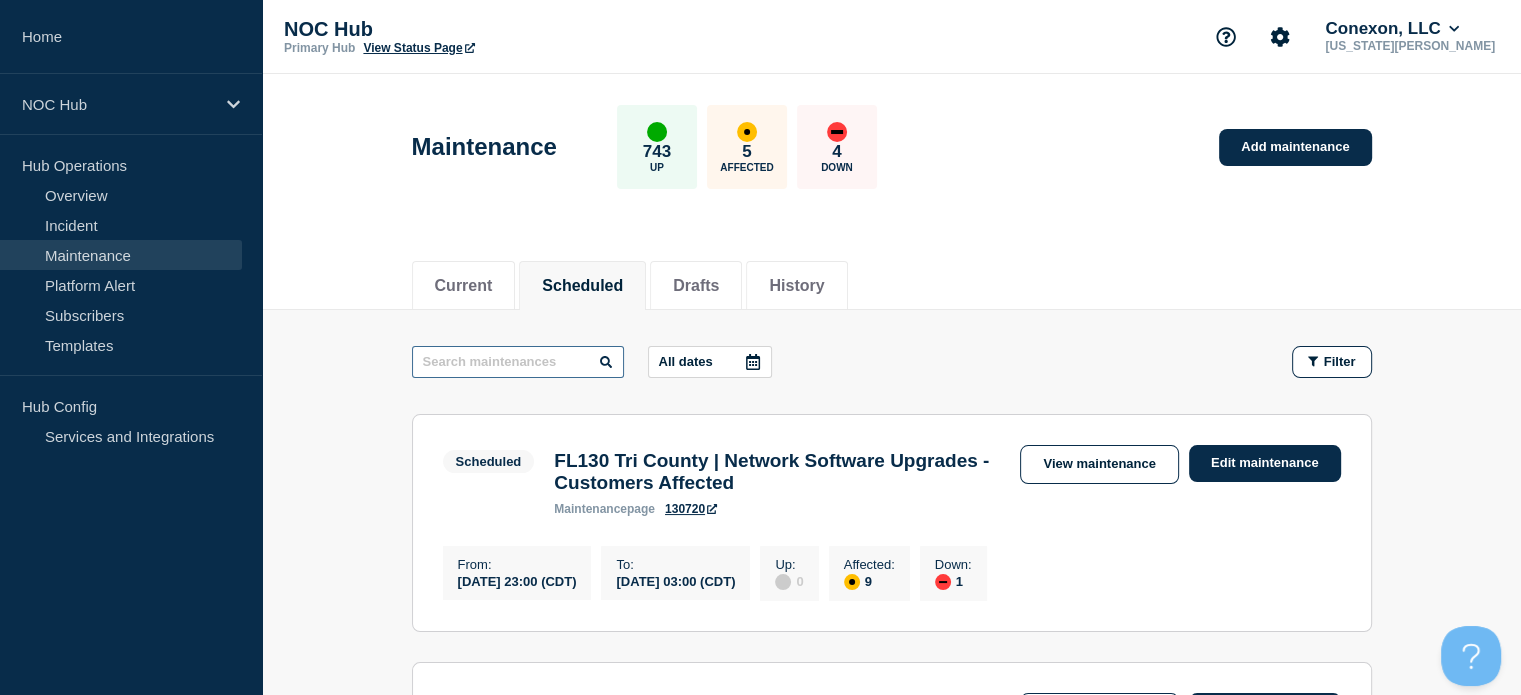 click at bounding box center [518, 362] 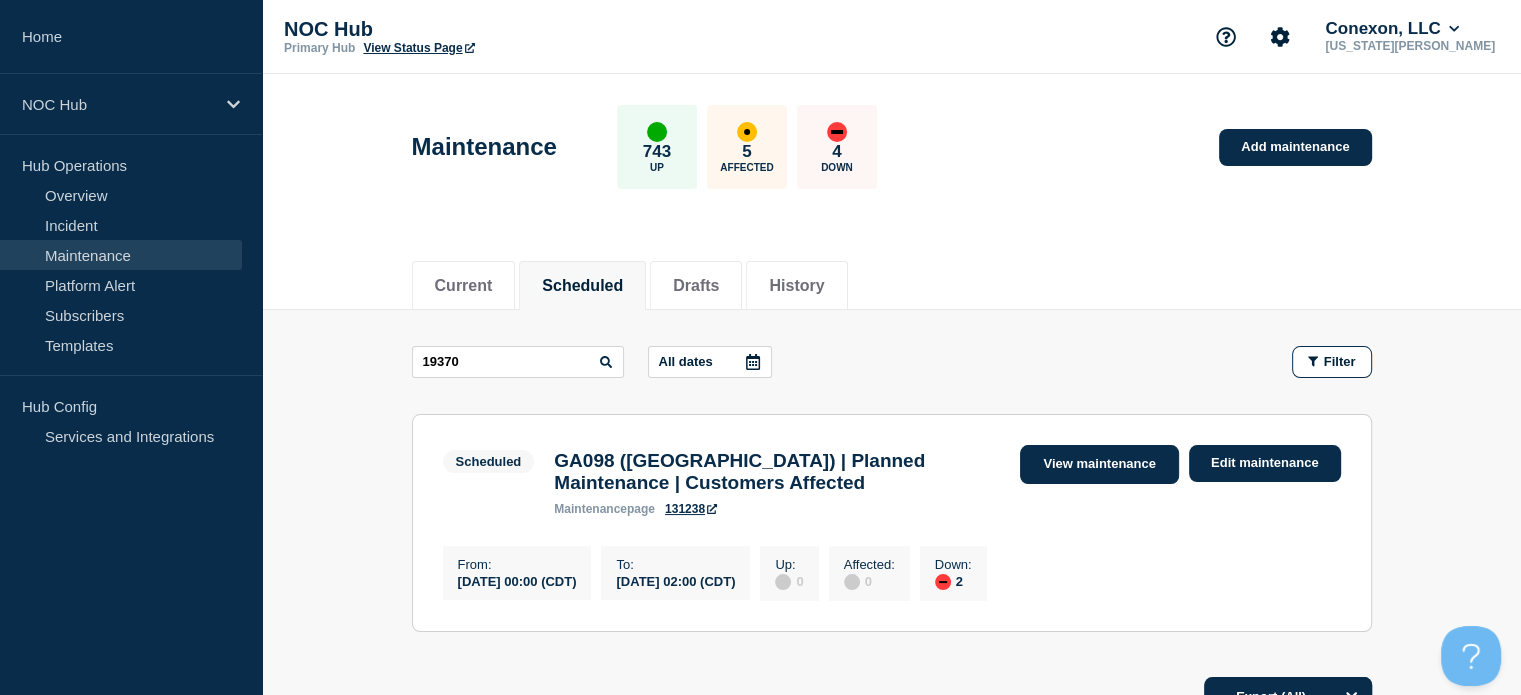 click on "View maintenance" at bounding box center [1099, 464] 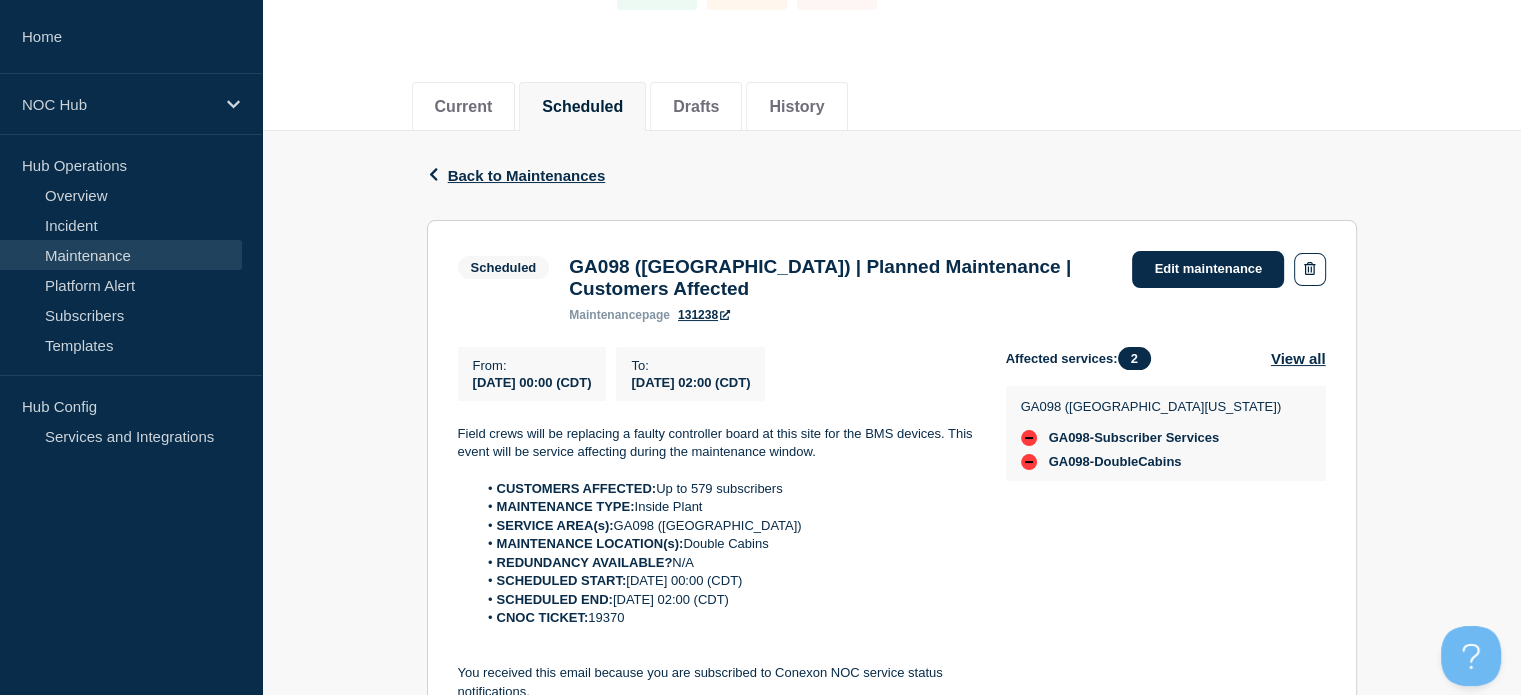 scroll, scrollTop: 206, scrollLeft: 0, axis: vertical 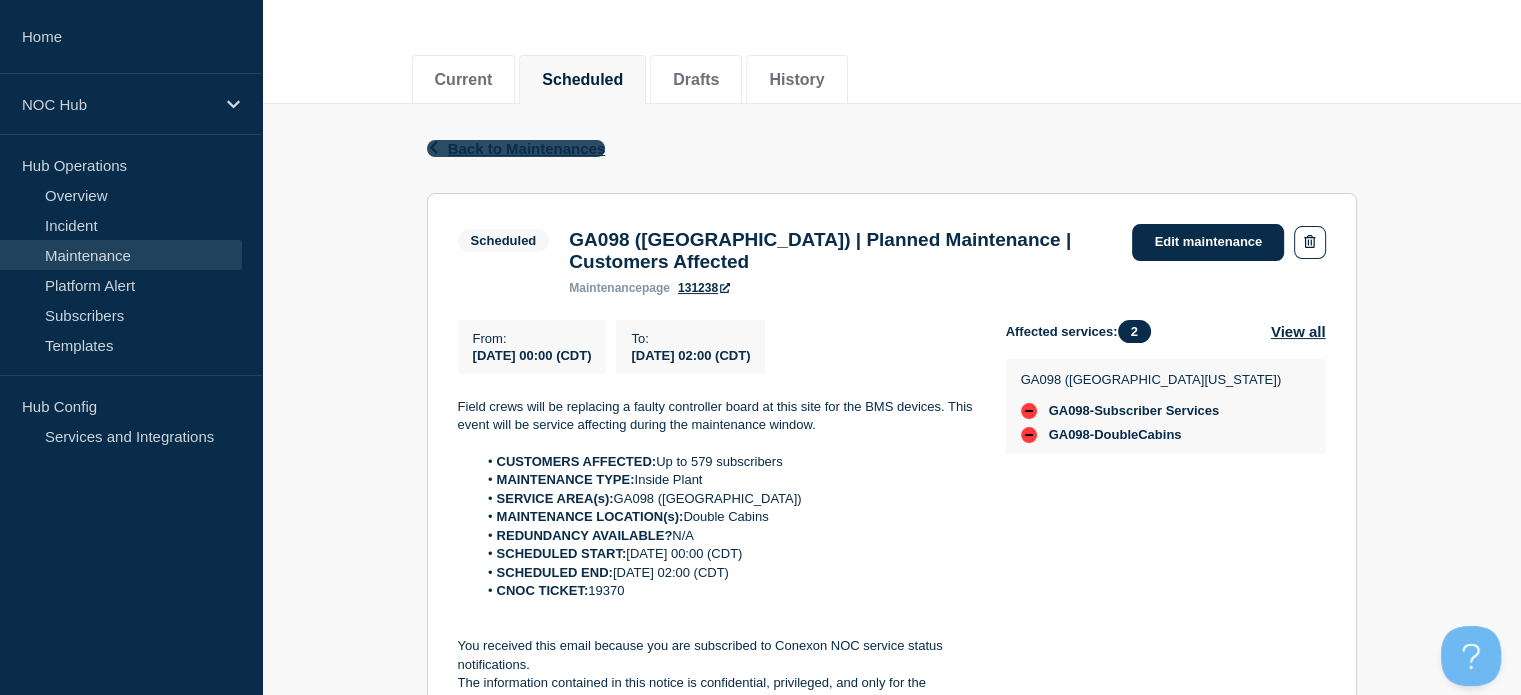click on "Back to Maintenances" 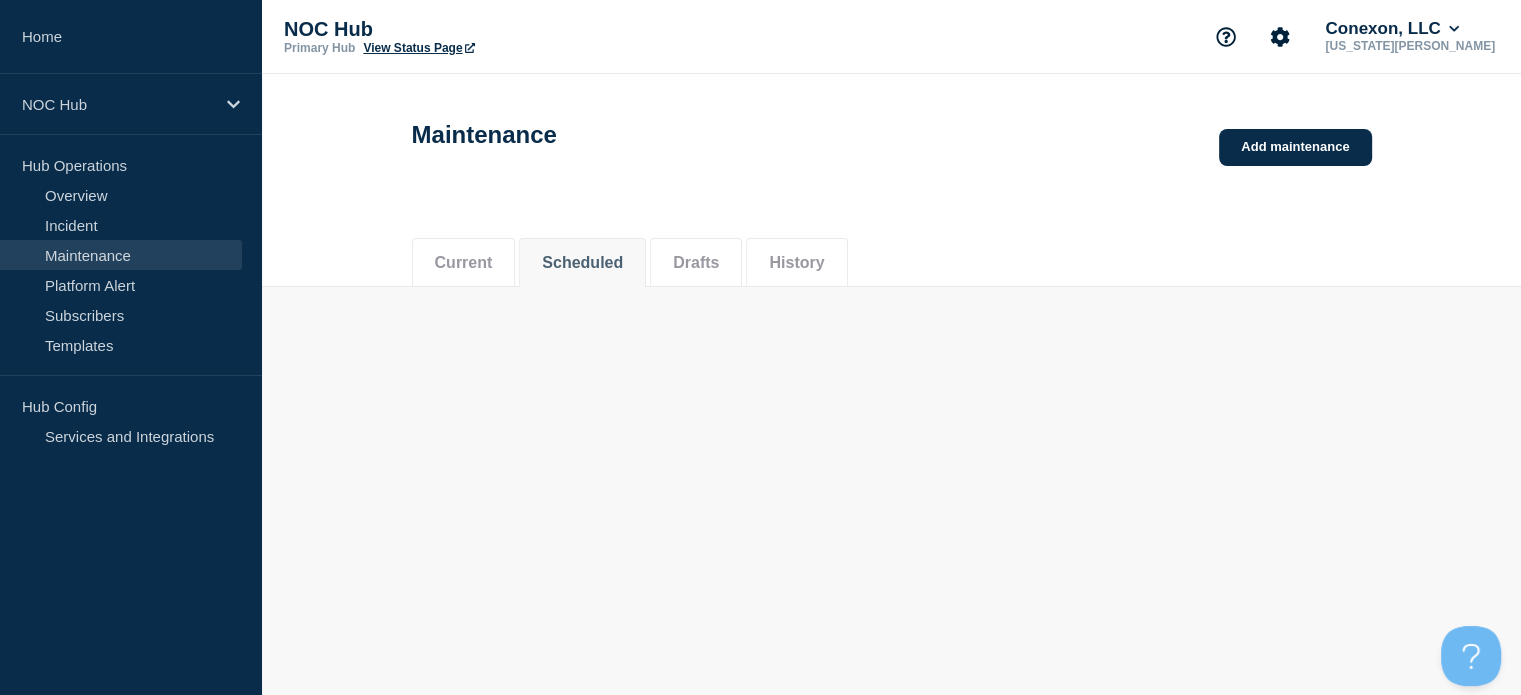 scroll, scrollTop: 0, scrollLeft: 0, axis: both 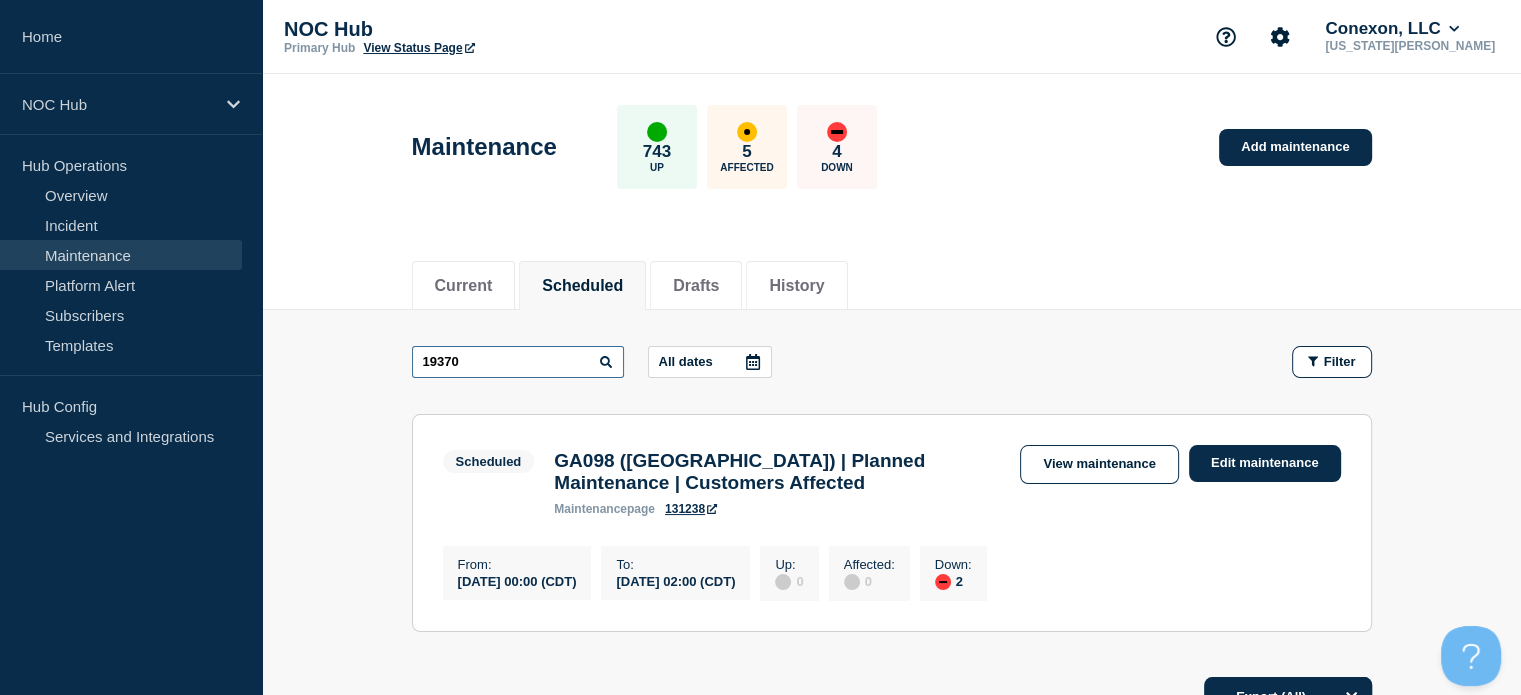 drag, startPoint x: 532, startPoint y: 361, endPoint x: 319, endPoint y: 335, distance: 214.581 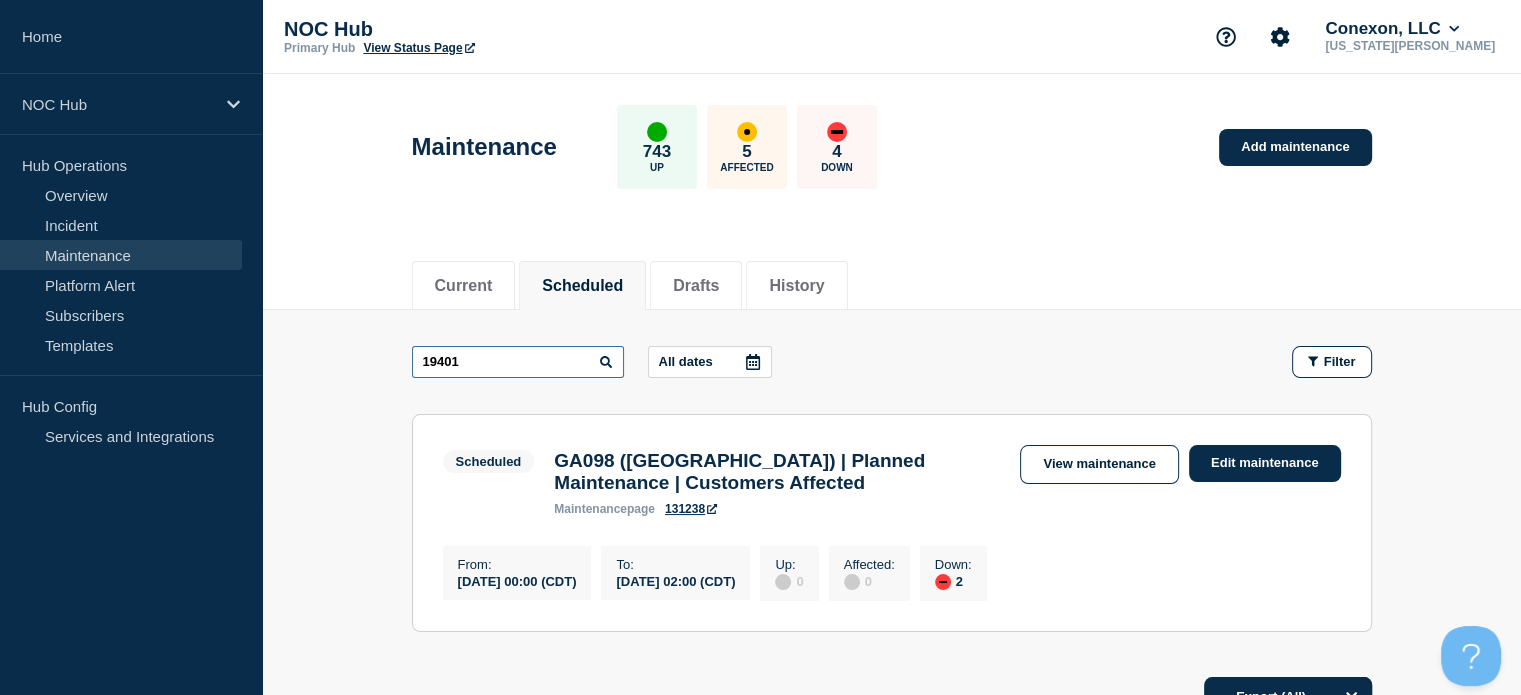 type on "19401" 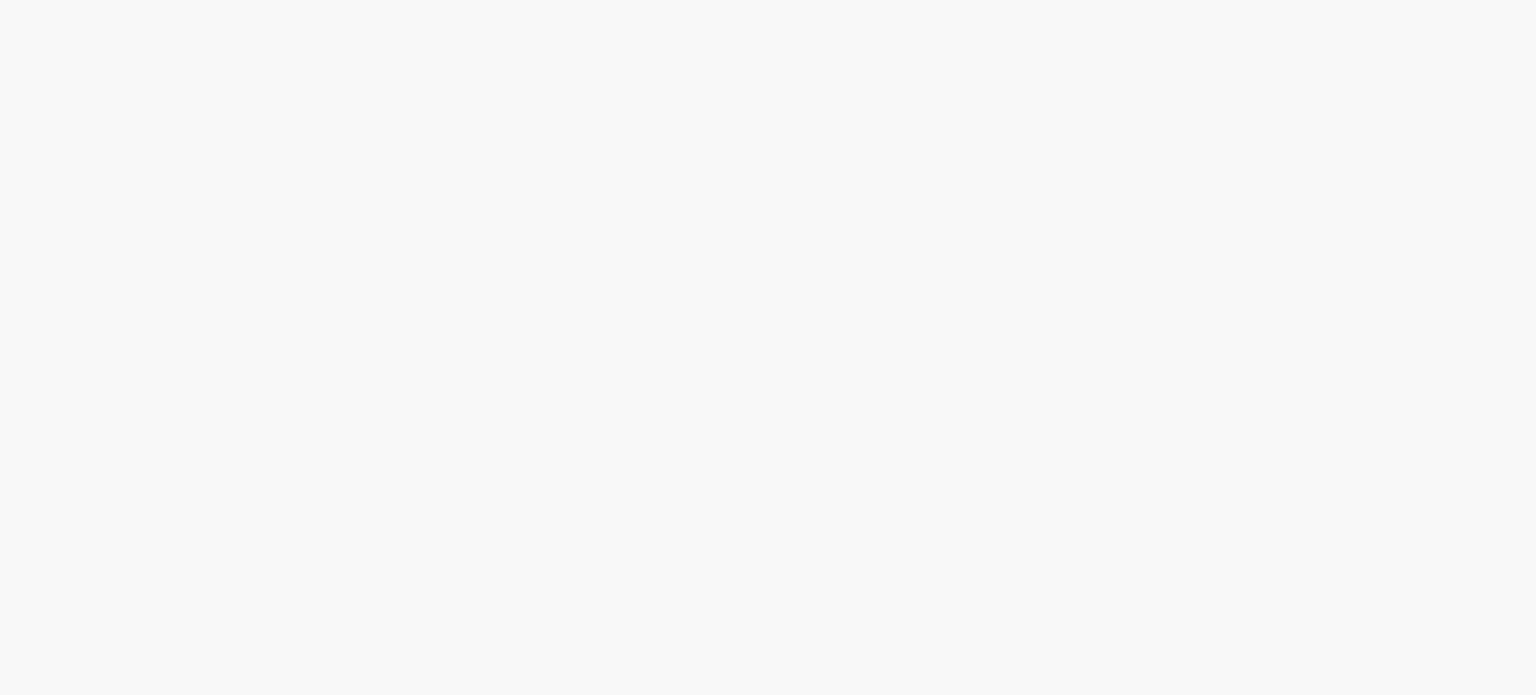 scroll, scrollTop: 0, scrollLeft: 0, axis: both 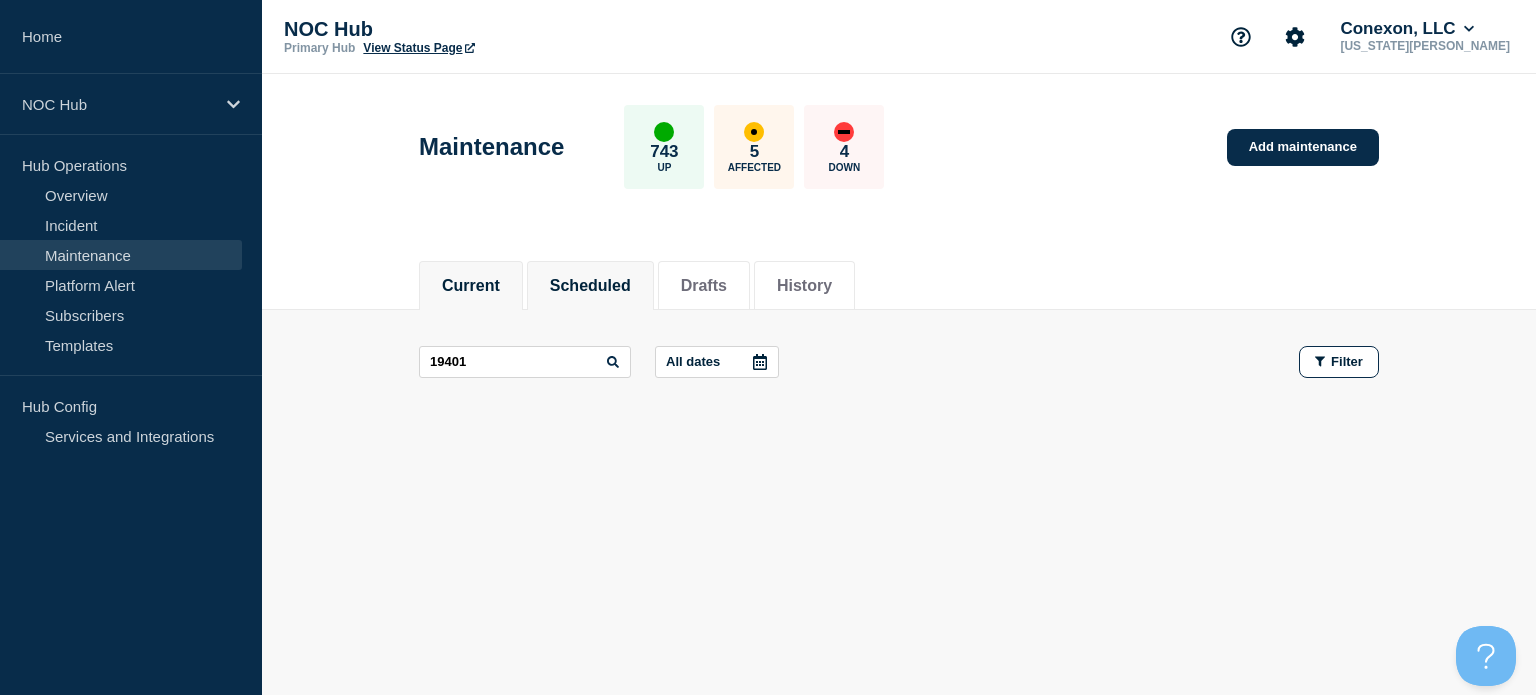 click on "Current" 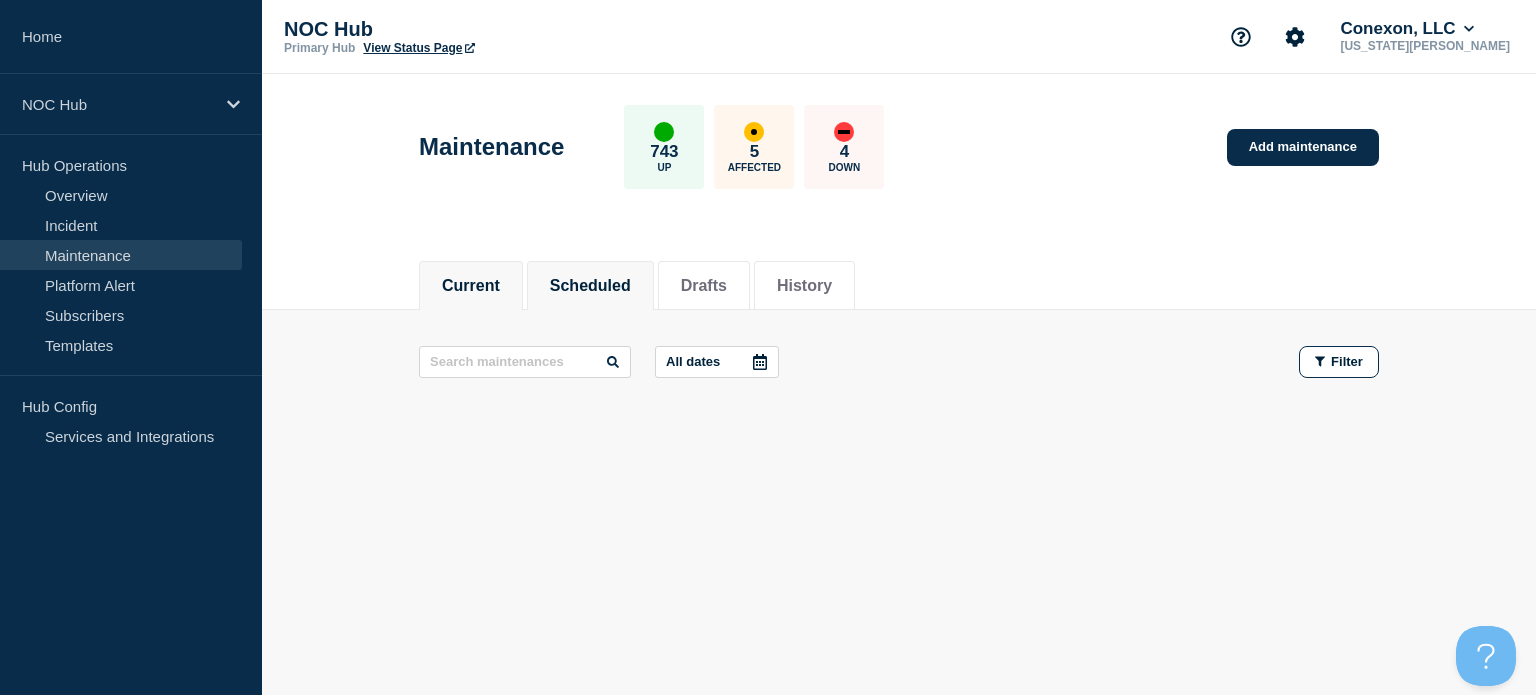 click on "Scheduled" 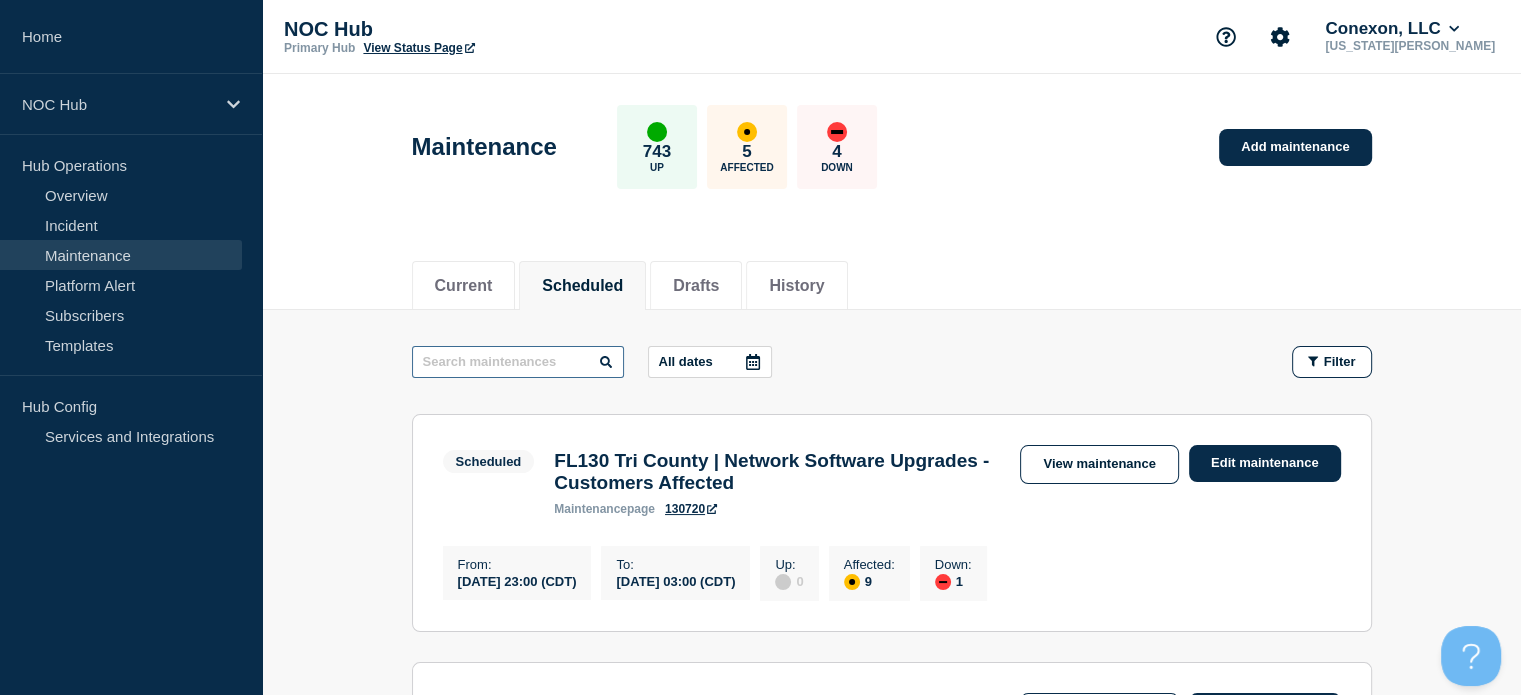 click at bounding box center [518, 362] 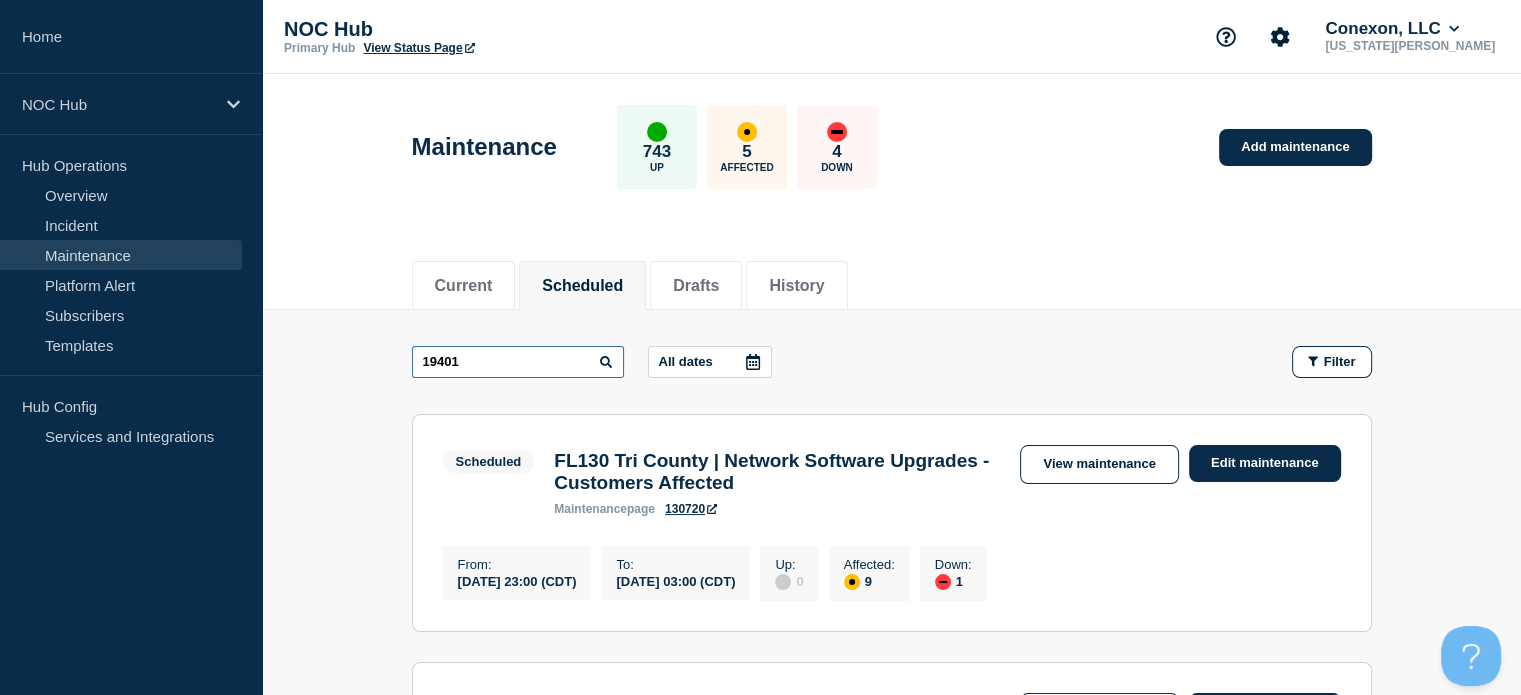 type on "19401" 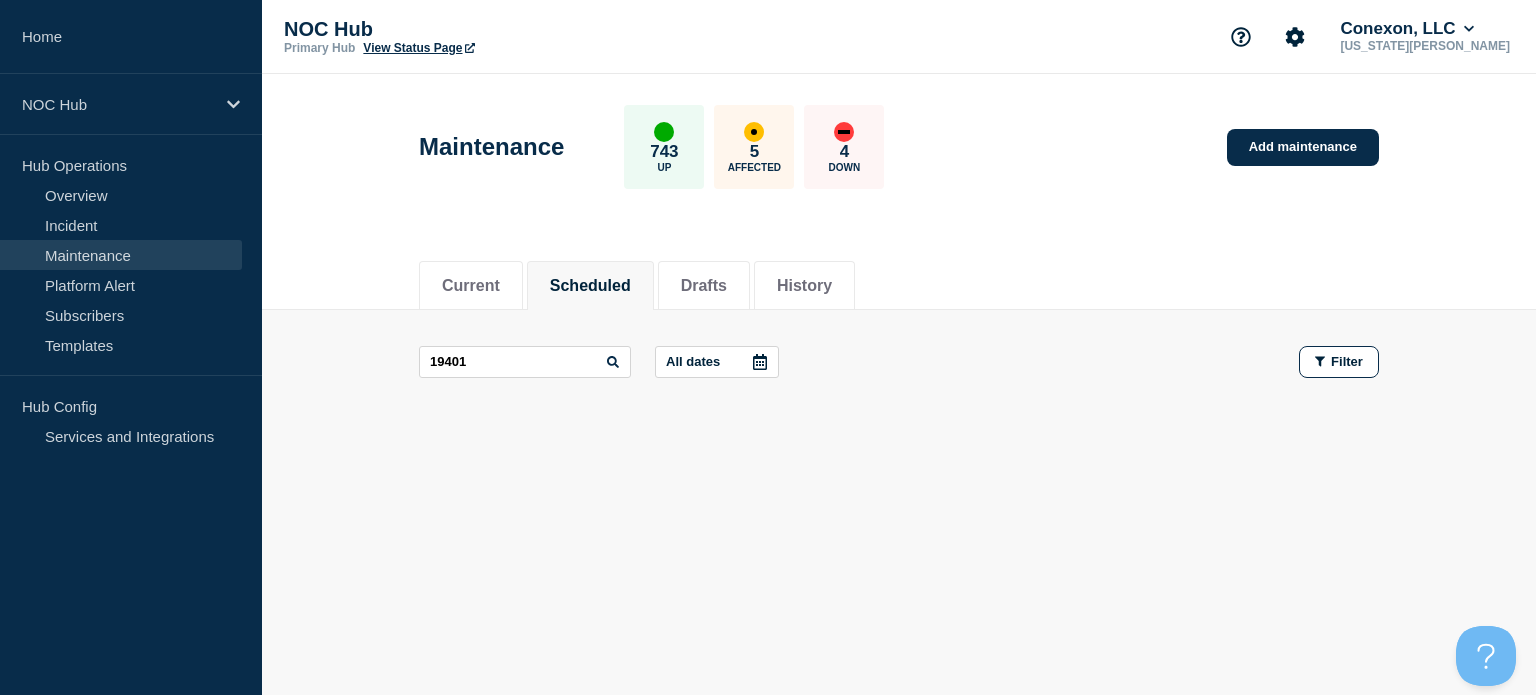 click on "Current Scheduled Drafts History Current    Scheduled    Drafts    History    19401 All dates Filter" 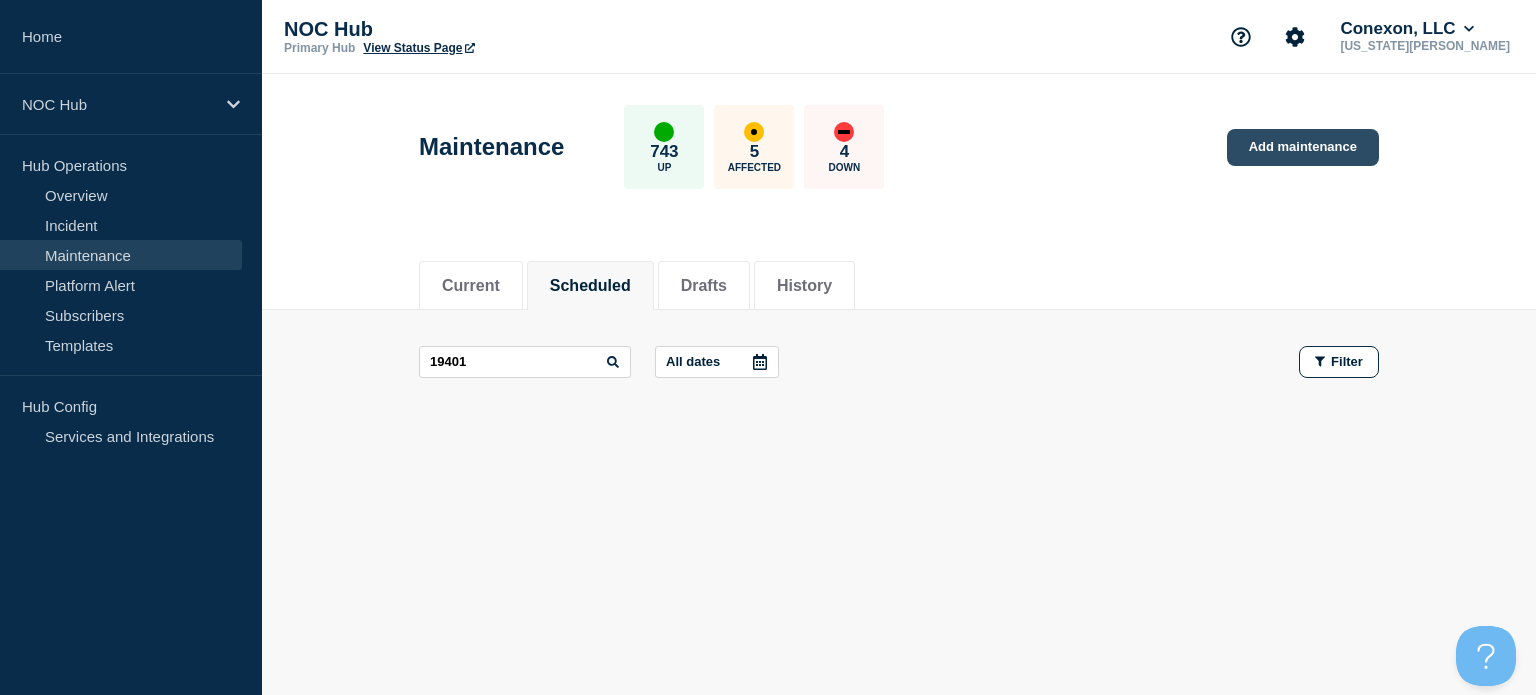 click on "Add maintenance" 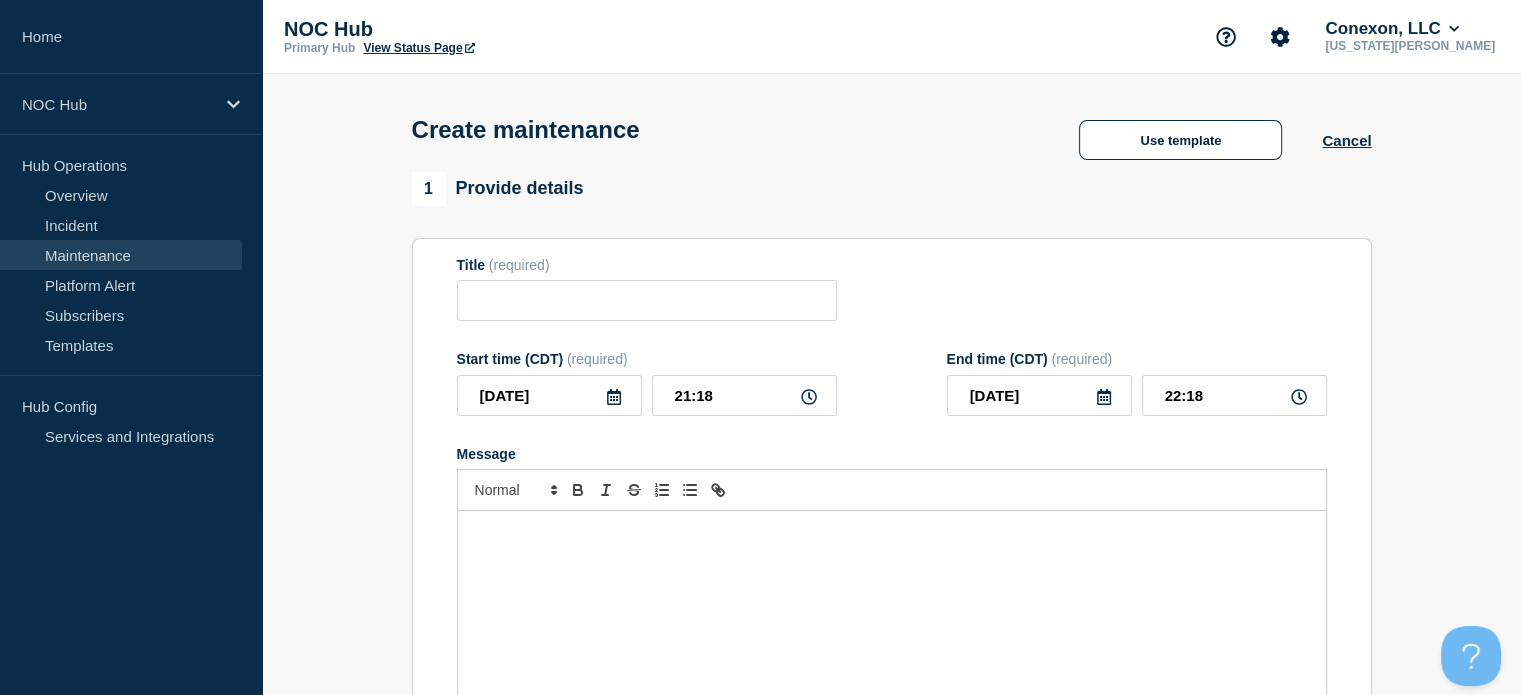 click on "Use template" at bounding box center (1180, 140) 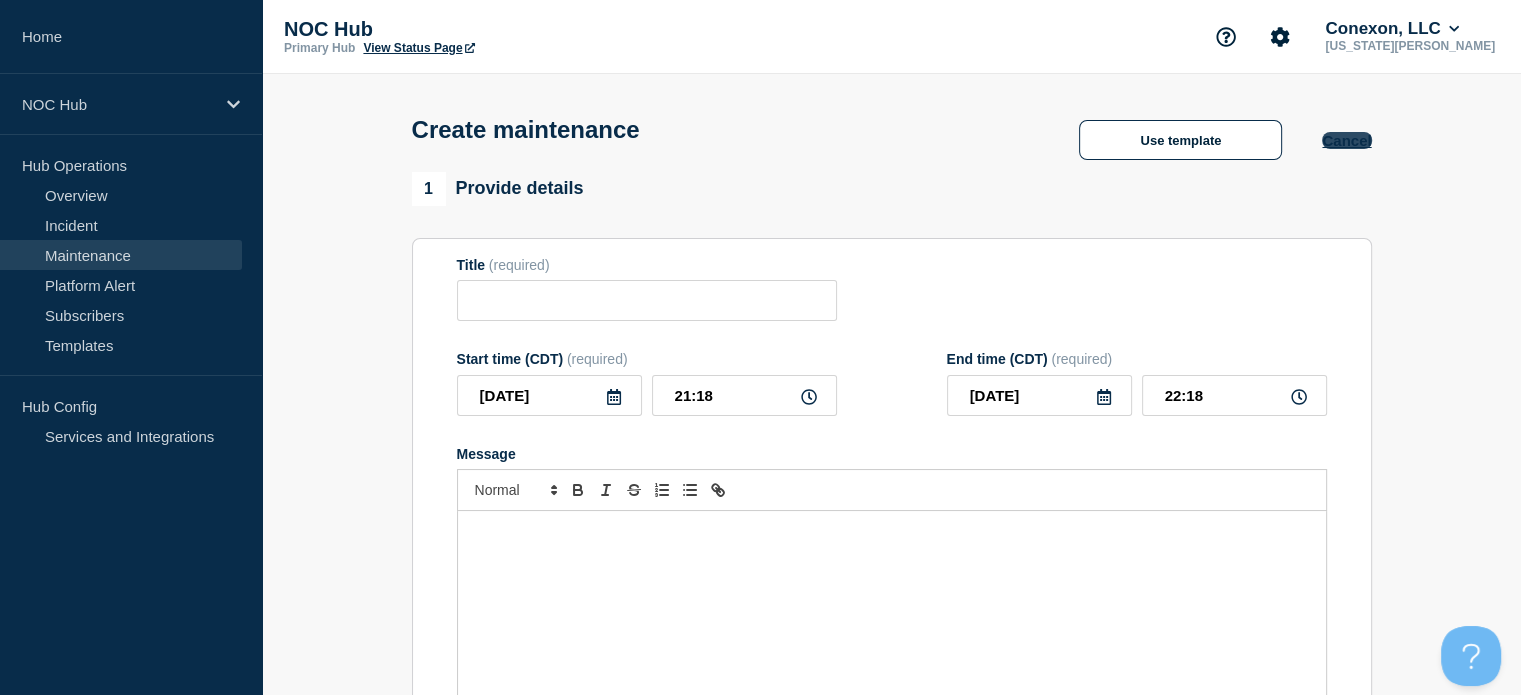 click on "Cancel" at bounding box center (1346, 140) 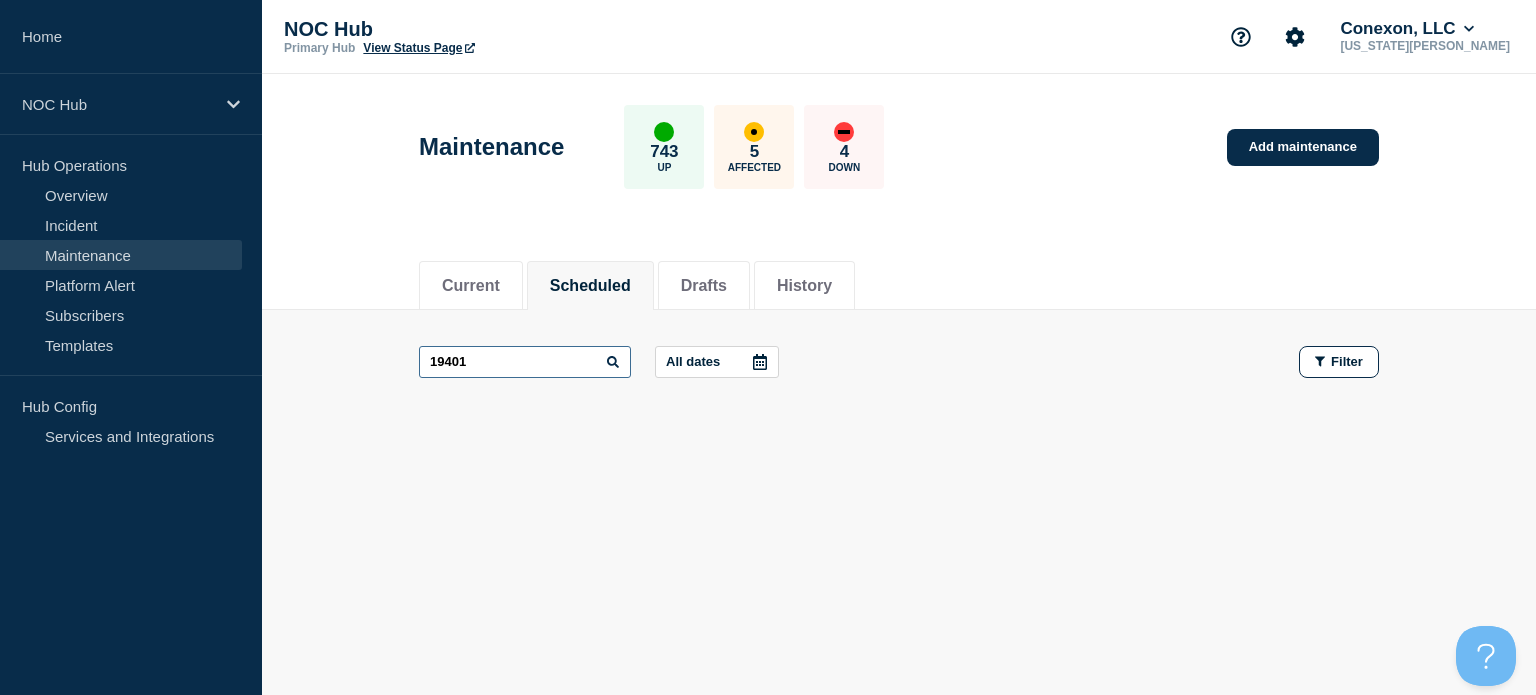 click on "19401" at bounding box center (525, 362) 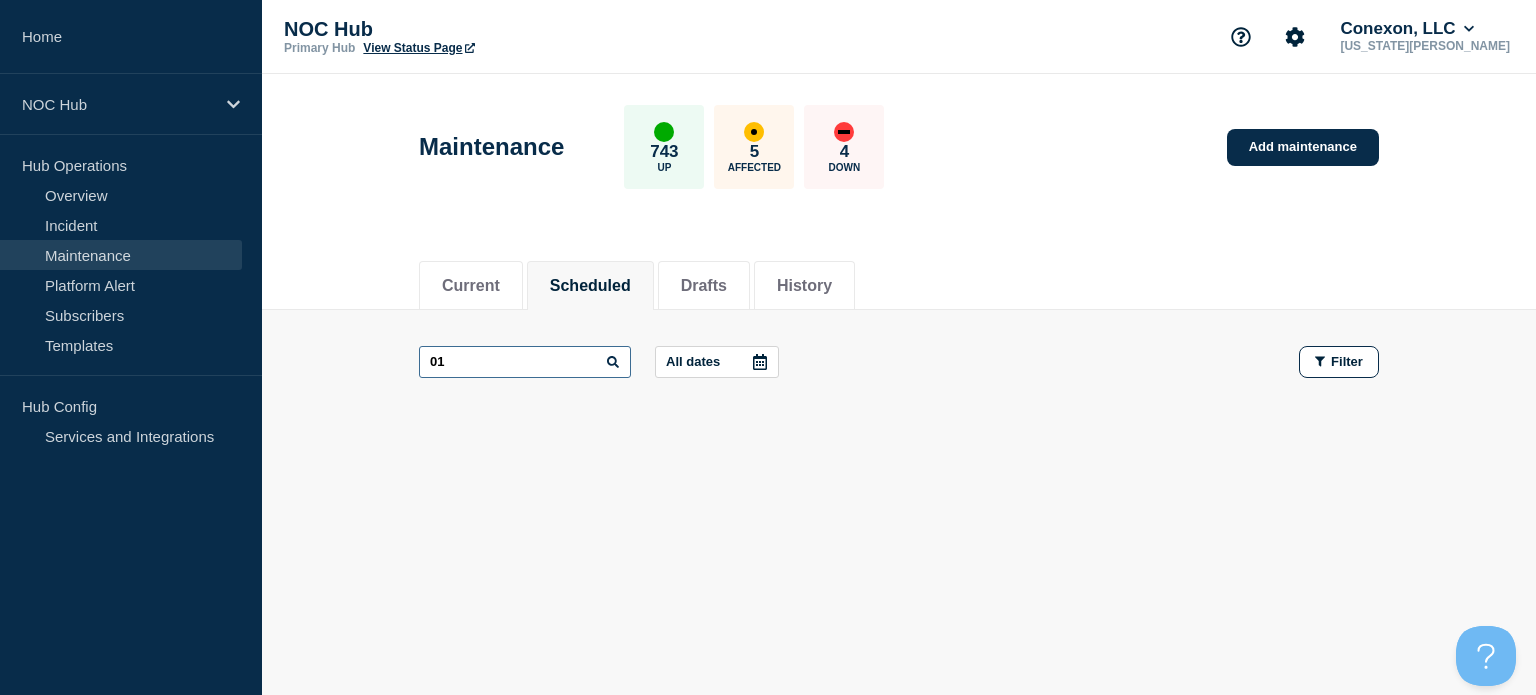 type on "1" 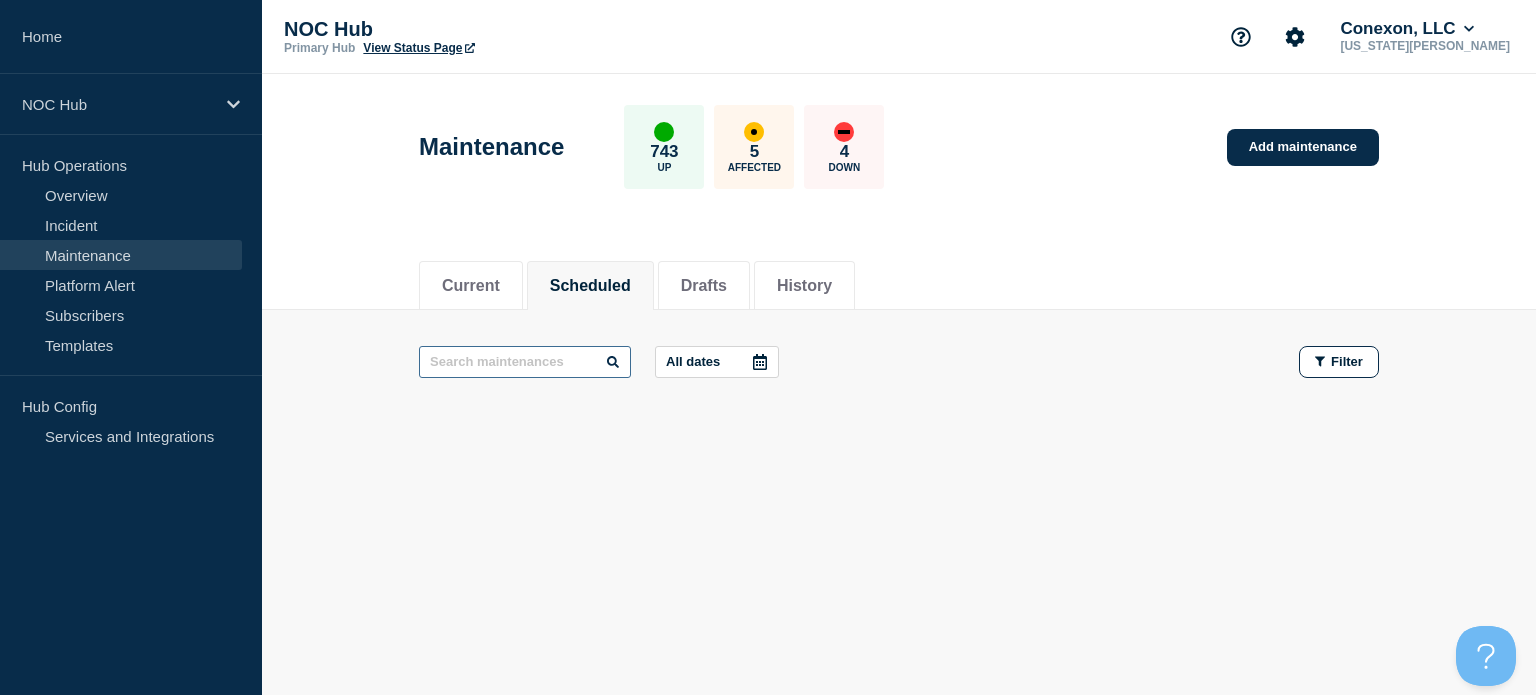 type 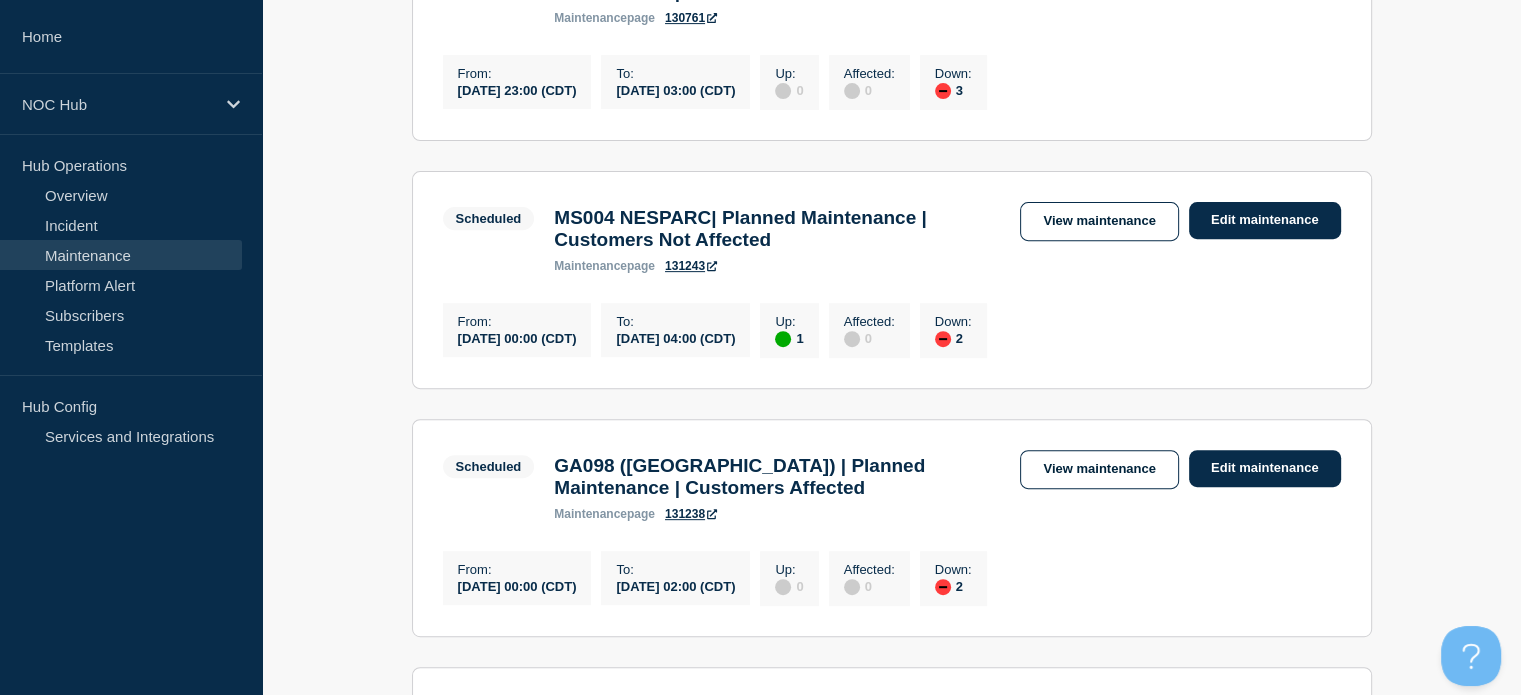 scroll, scrollTop: 738, scrollLeft: 0, axis: vertical 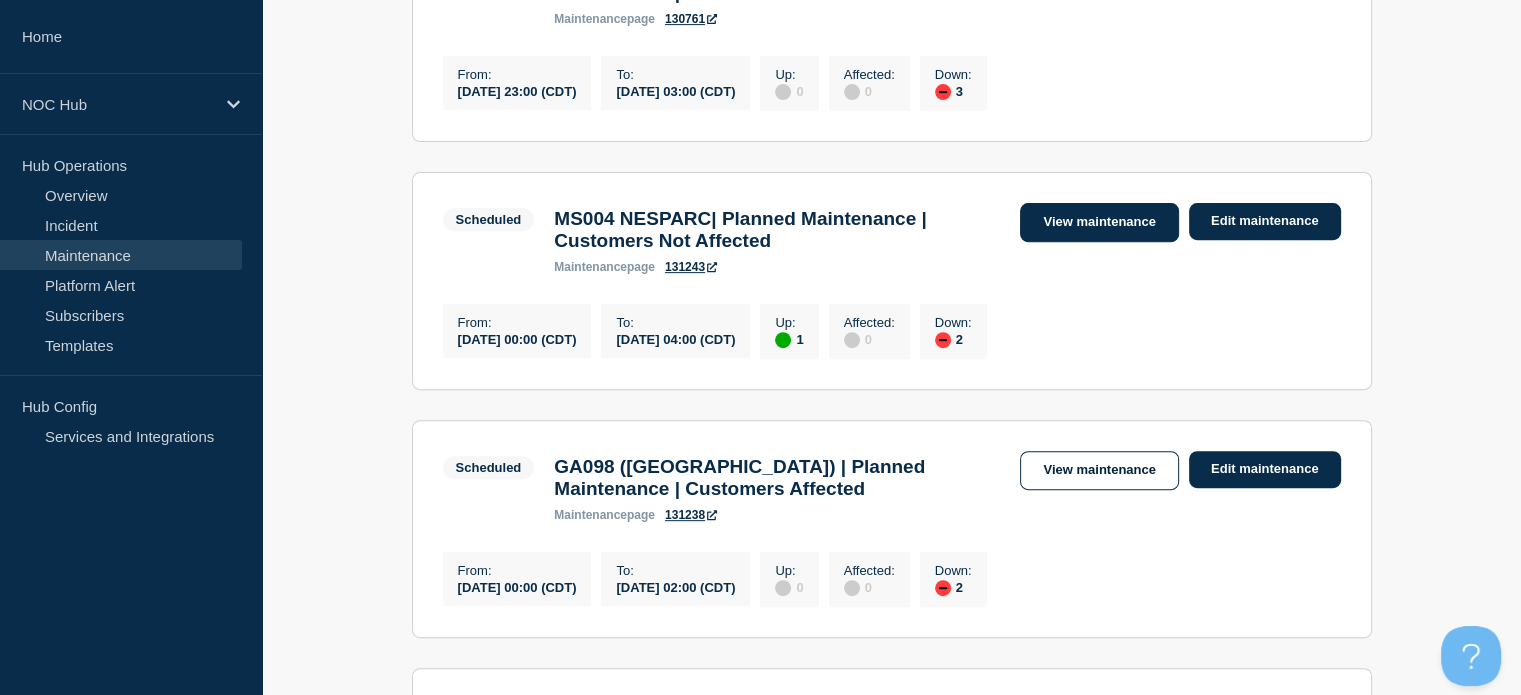 click on "View maintenance" at bounding box center (1099, 222) 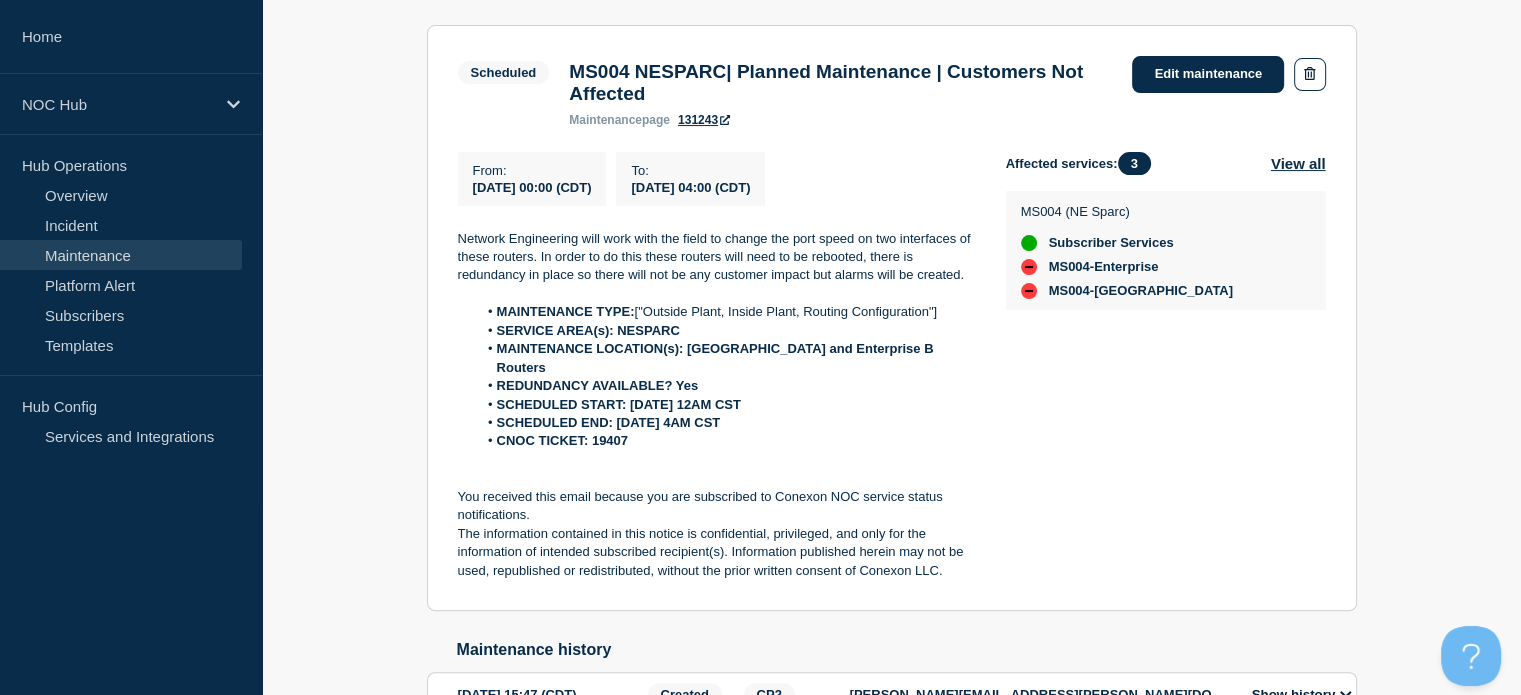 scroll, scrollTop: 372, scrollLeft: 0, axis: vertical 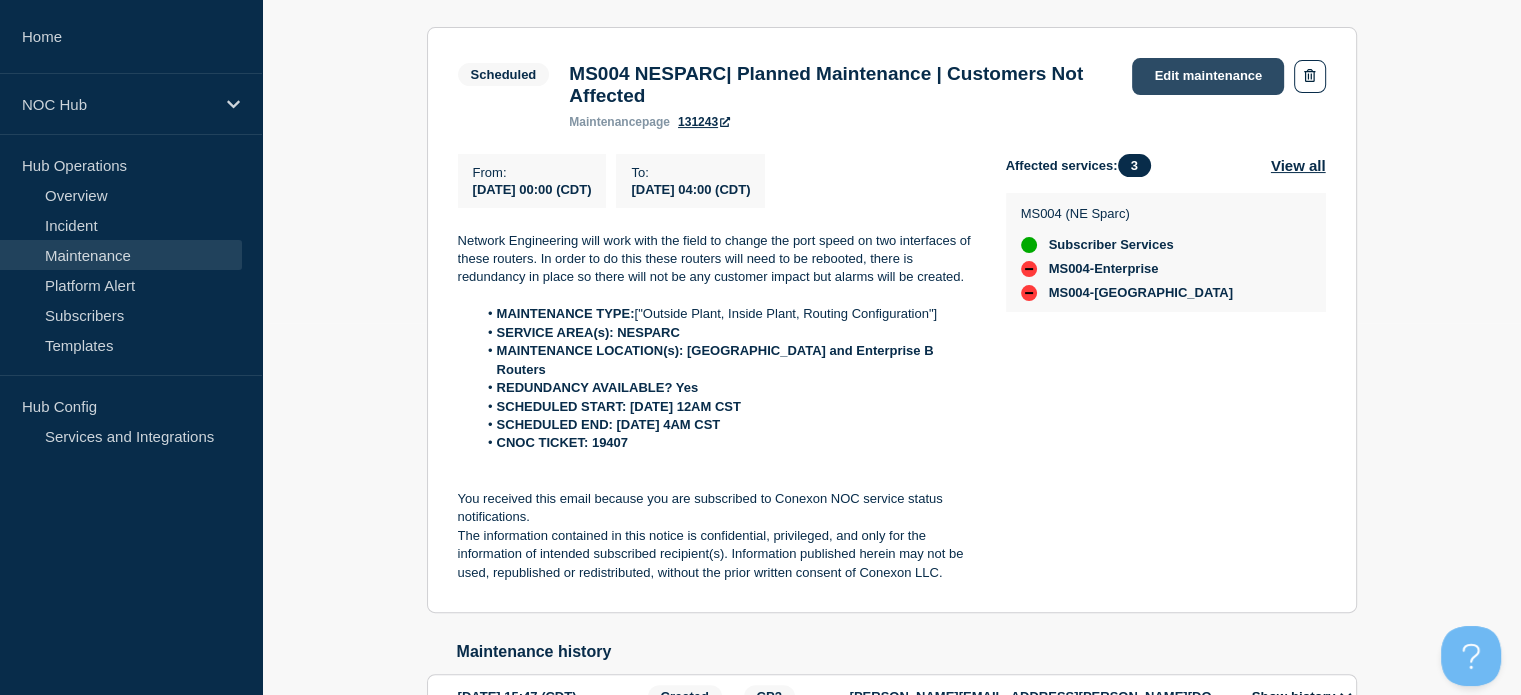 click on "Edit maintenance" 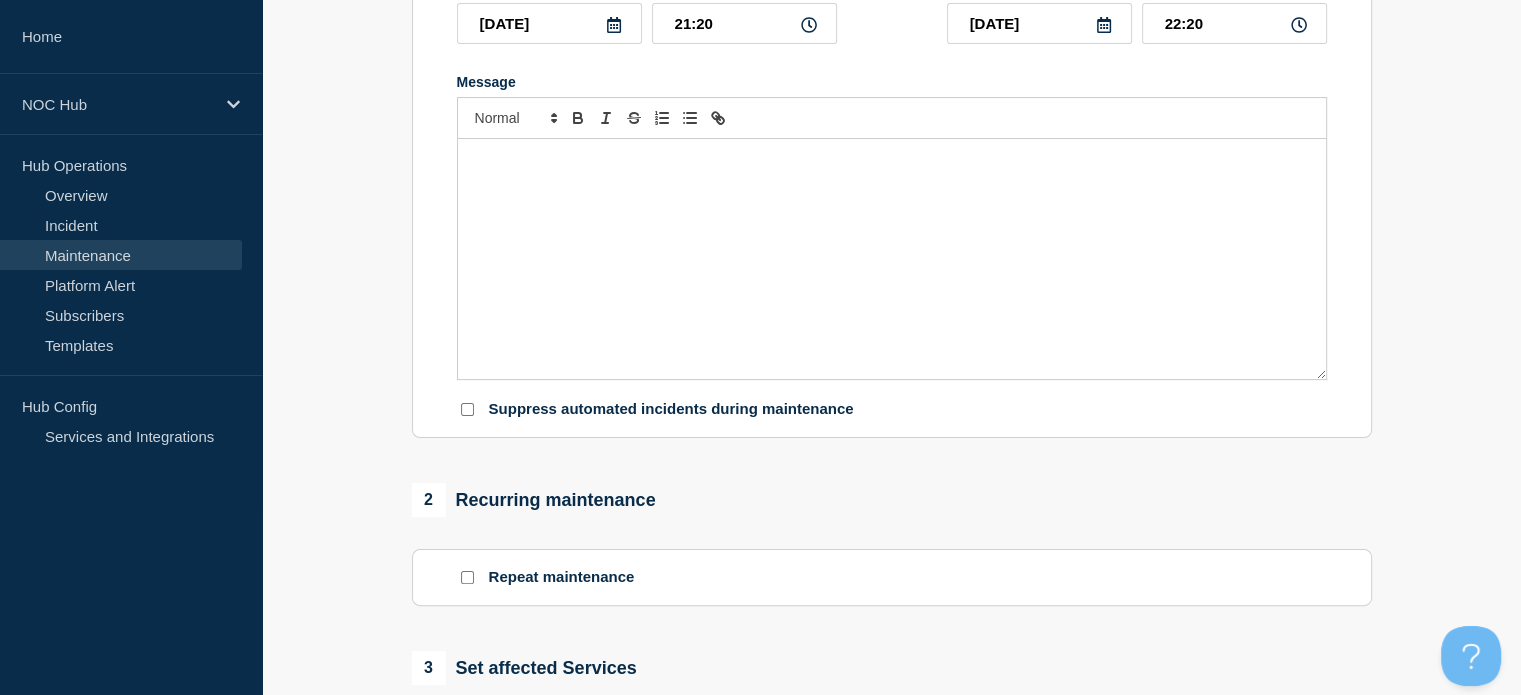 type on "MS004 NESPARC| Planned Maintenance | Customers Not Affected" 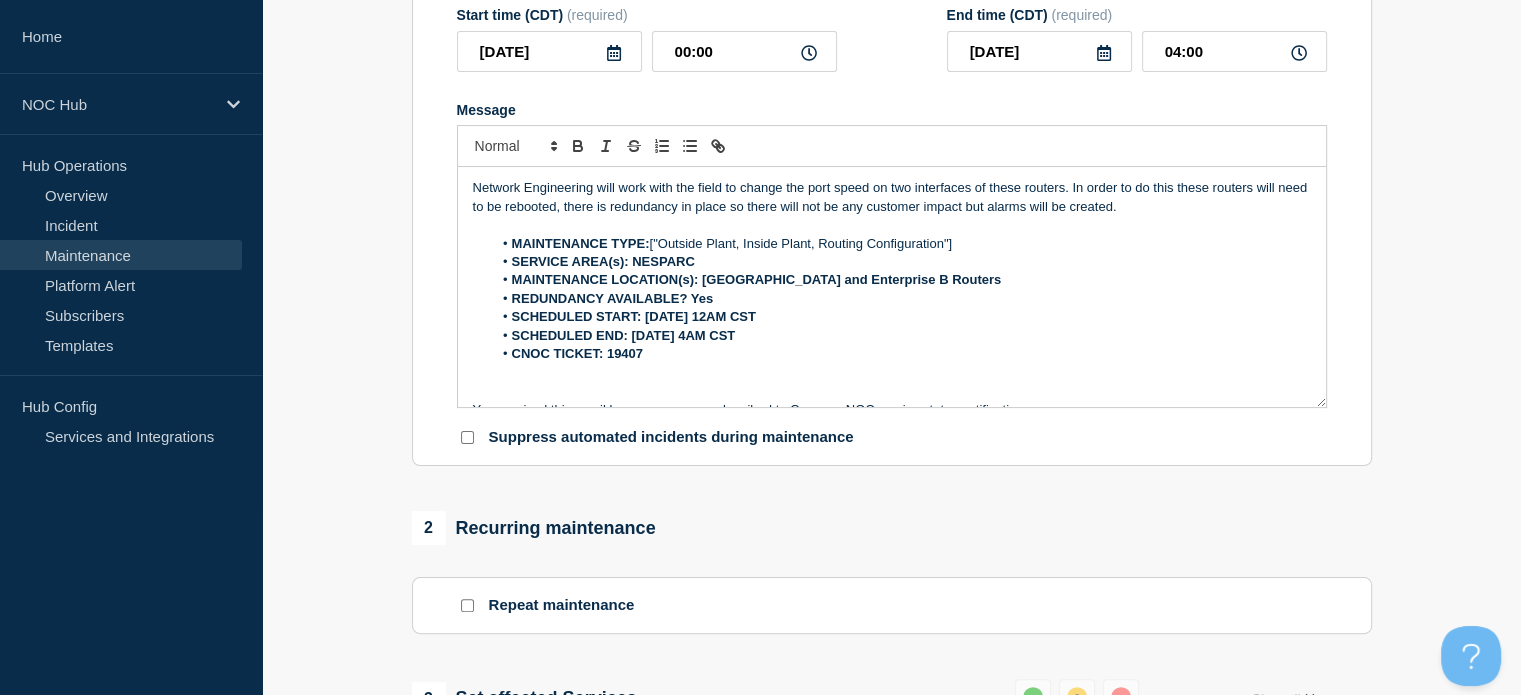 click on "CNOC TICKET: 19407" at bounding box center (901, 354) 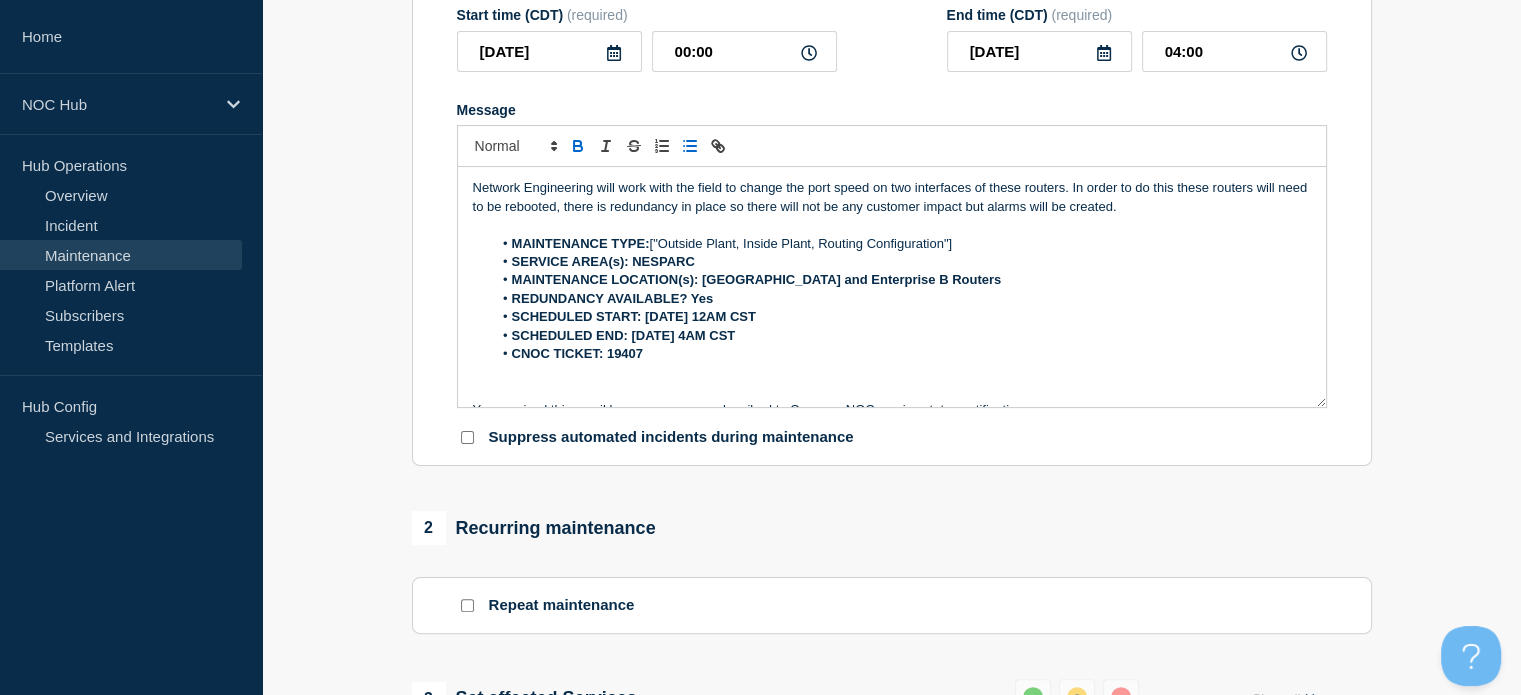 type 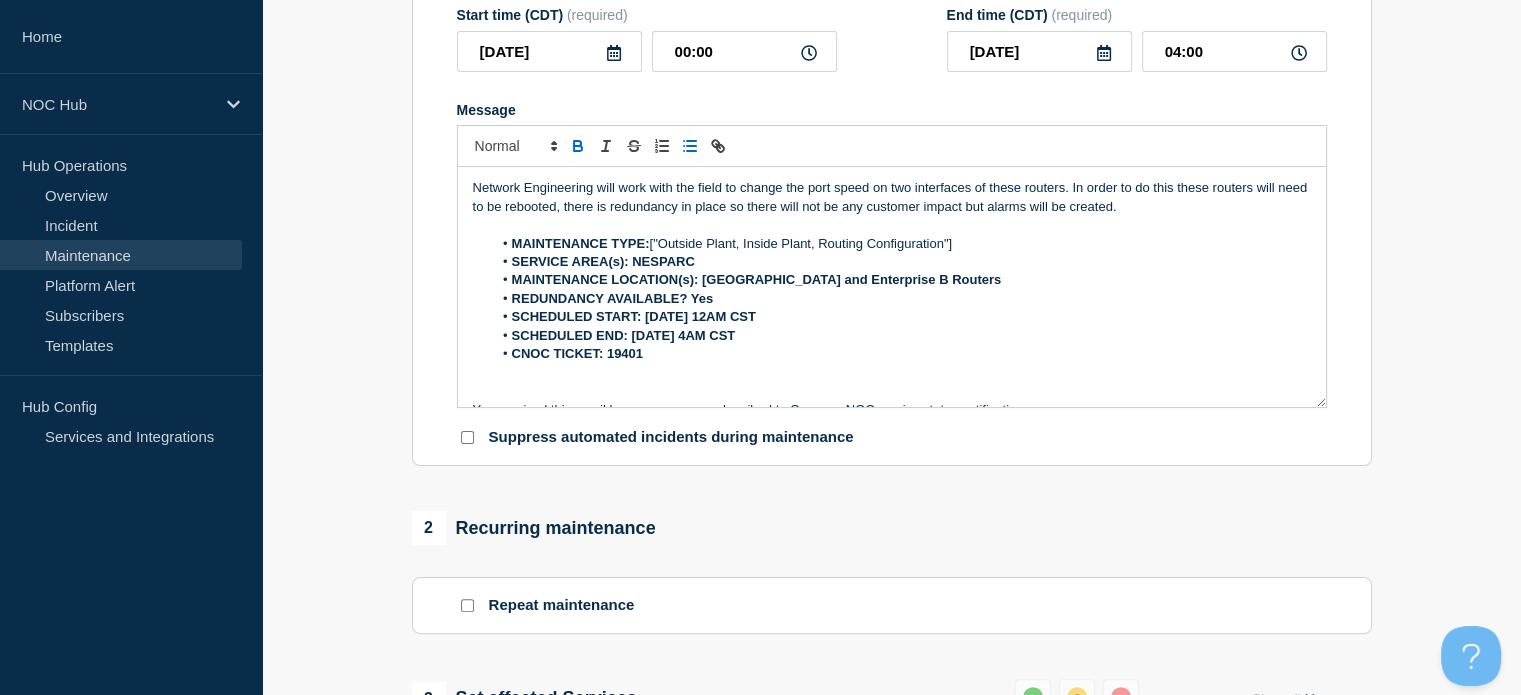 click on "MAINTENANCE TYPE:  ["Outside Plant, Inside Plant, Routing Configuration"]" at bounding box center (901, 244) 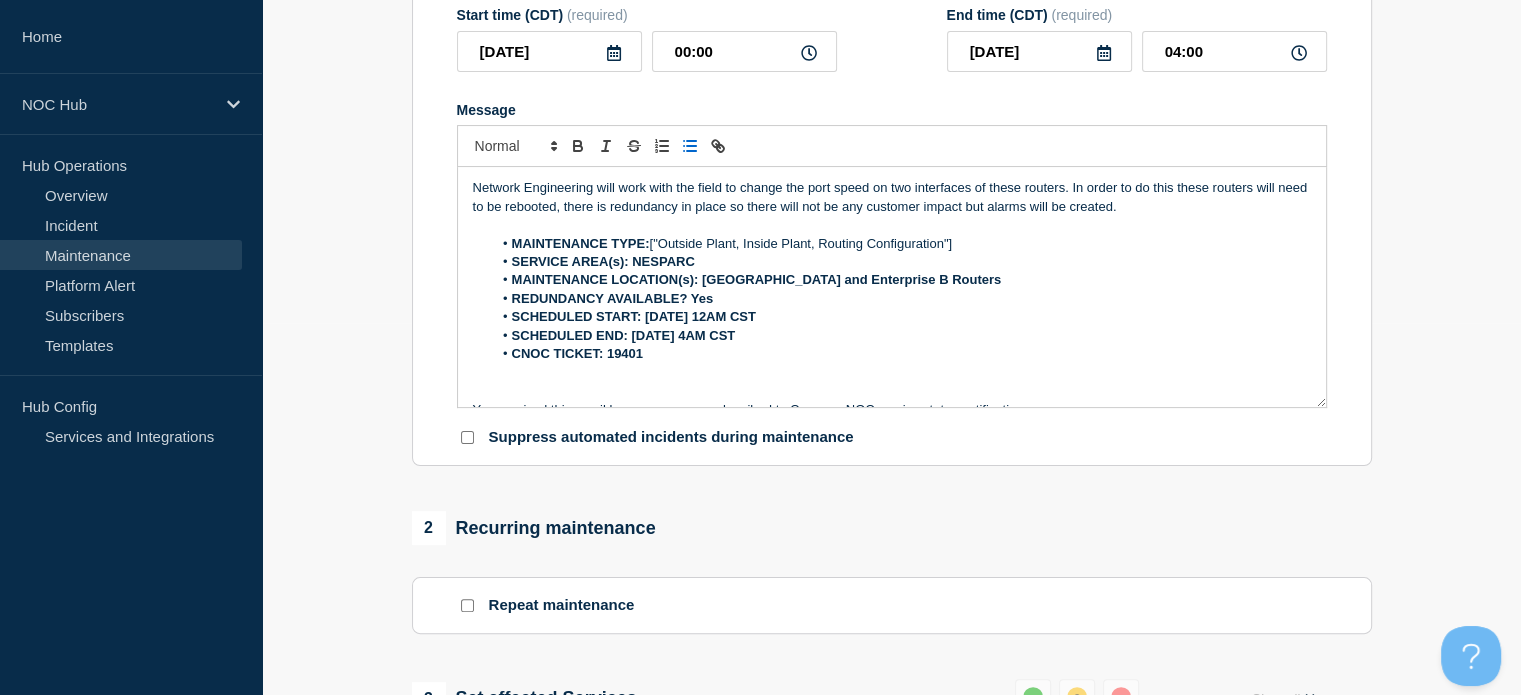 click on "MAINTENANCE TYPE:  ["Outside Plant, Inside Plant, Routing Configuration"]" at bounding box center [901, 244] 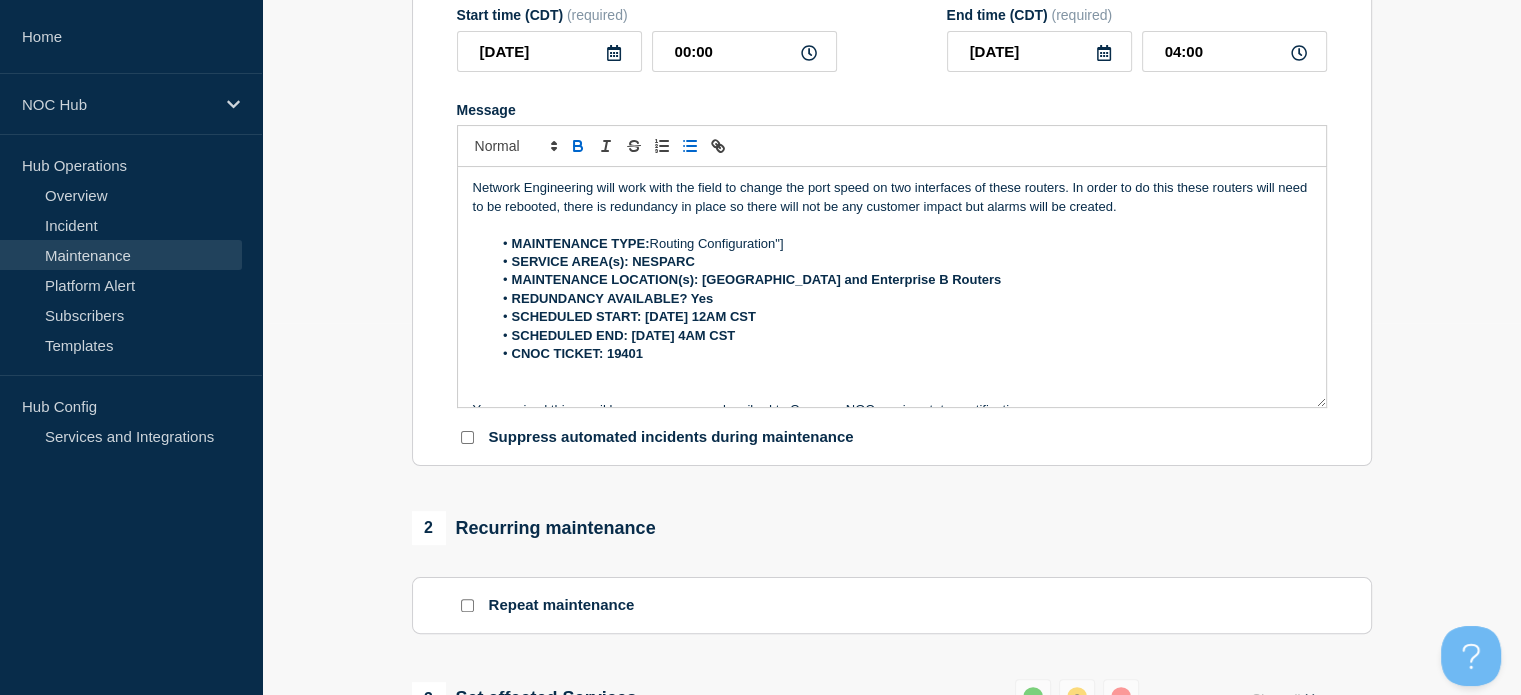 click on "MAINTENANCE TYPE:  Routing Configuration"]" at bounding box center (901, 244) 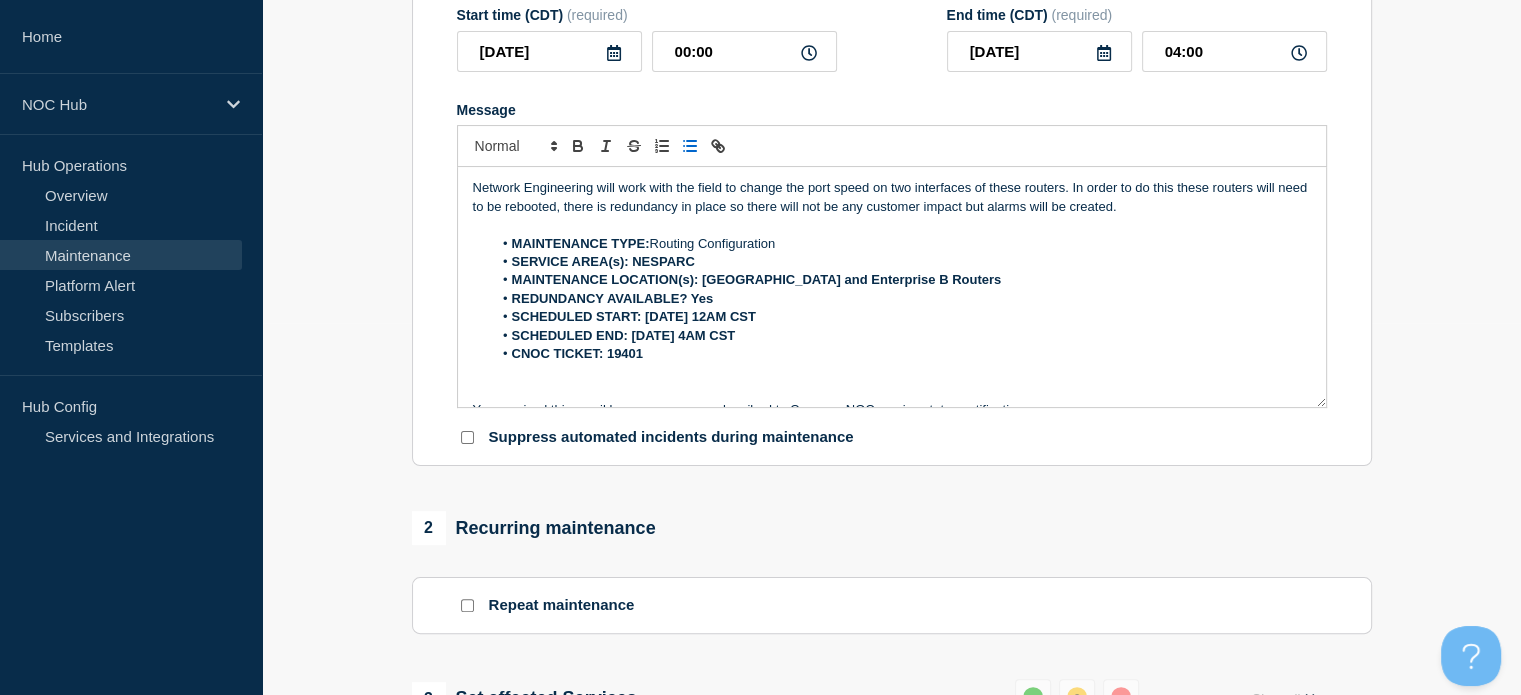 scroll, scrollTop: 60, scrollLeft: 0, axis: vertical 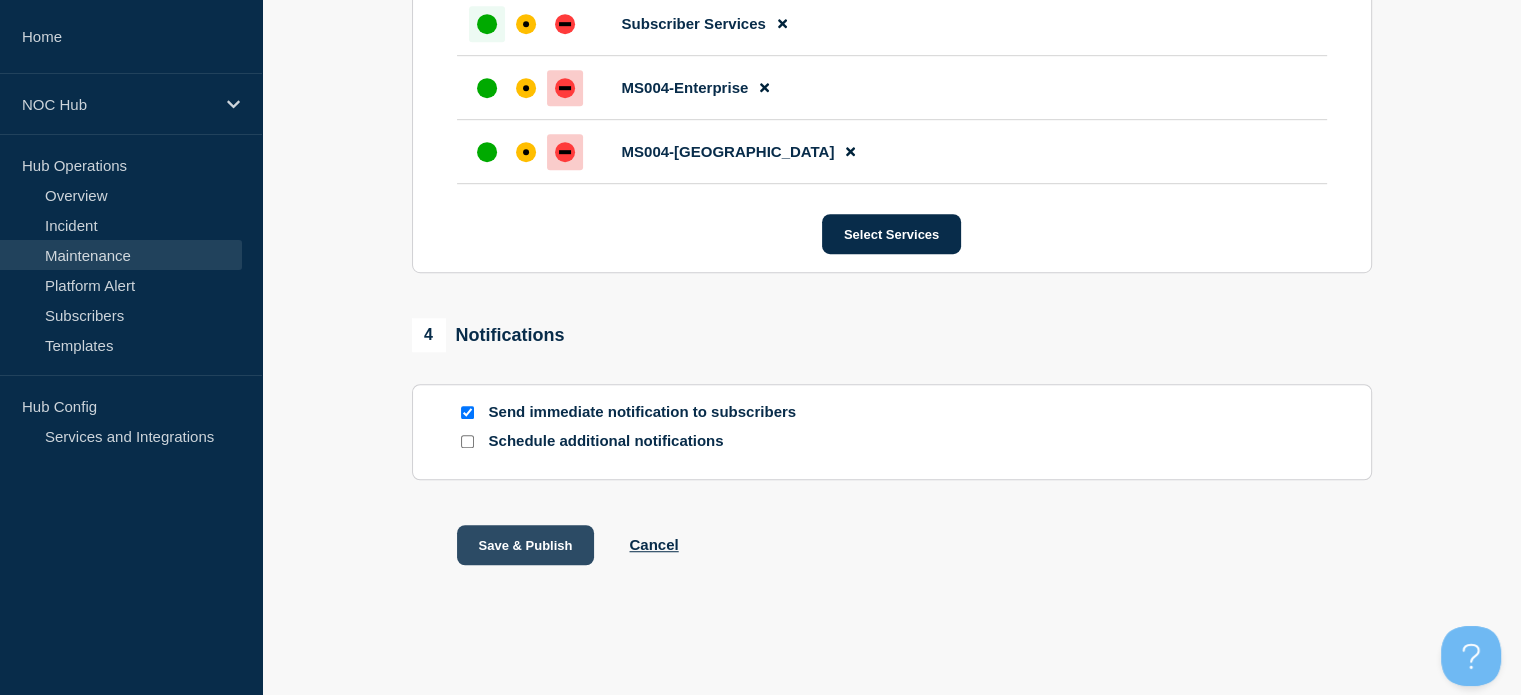 click on "Save & Publish" at bounding box center (526, 545) 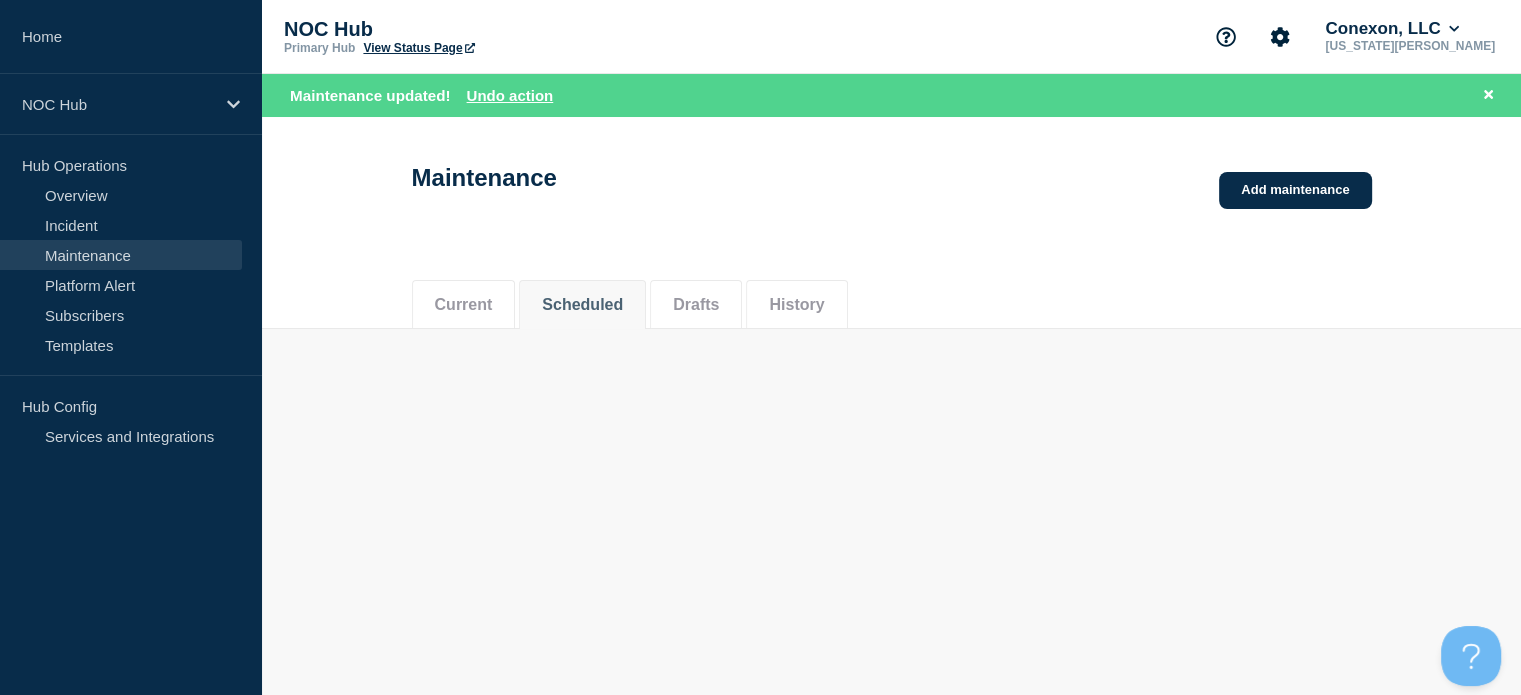 scroll, scrollTop: 0, scrollLeft: 0, axis: both 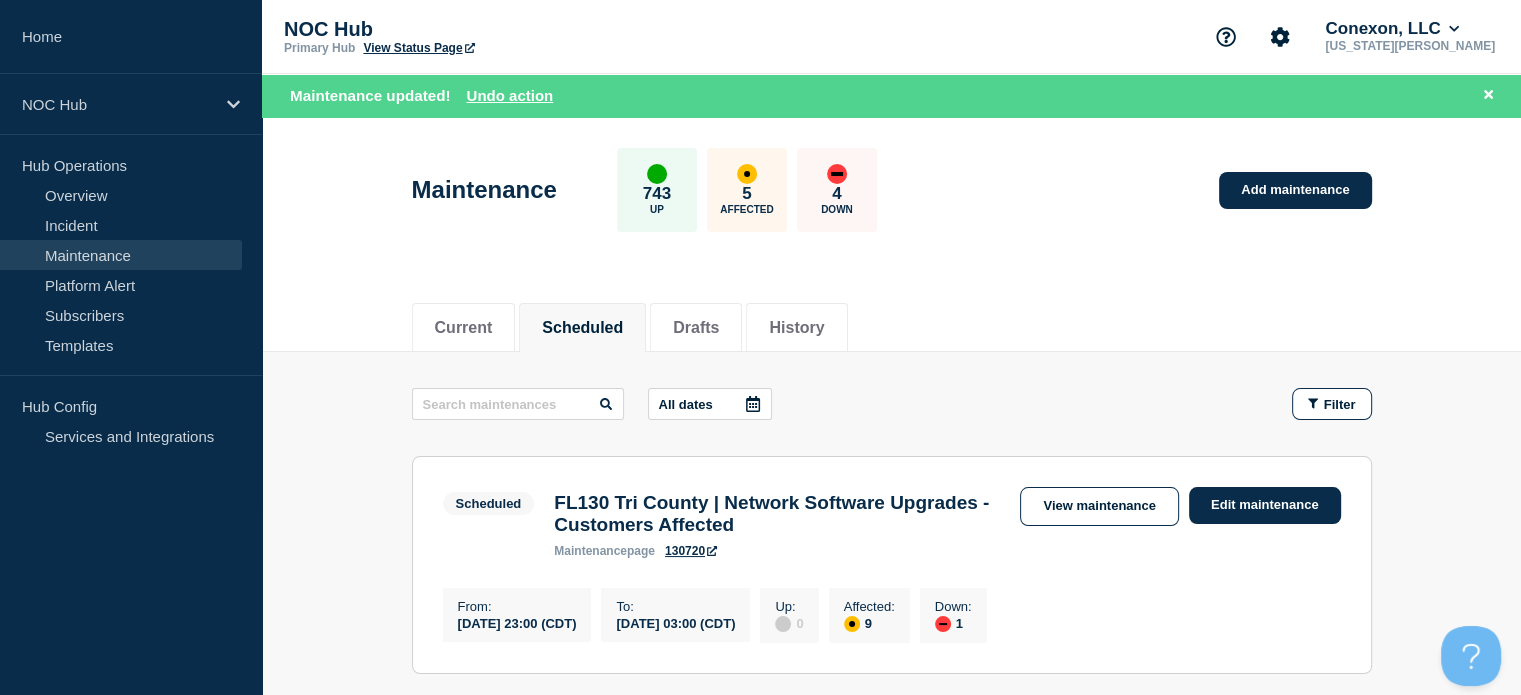 click on "All dates" at bounding box center (710, 404) 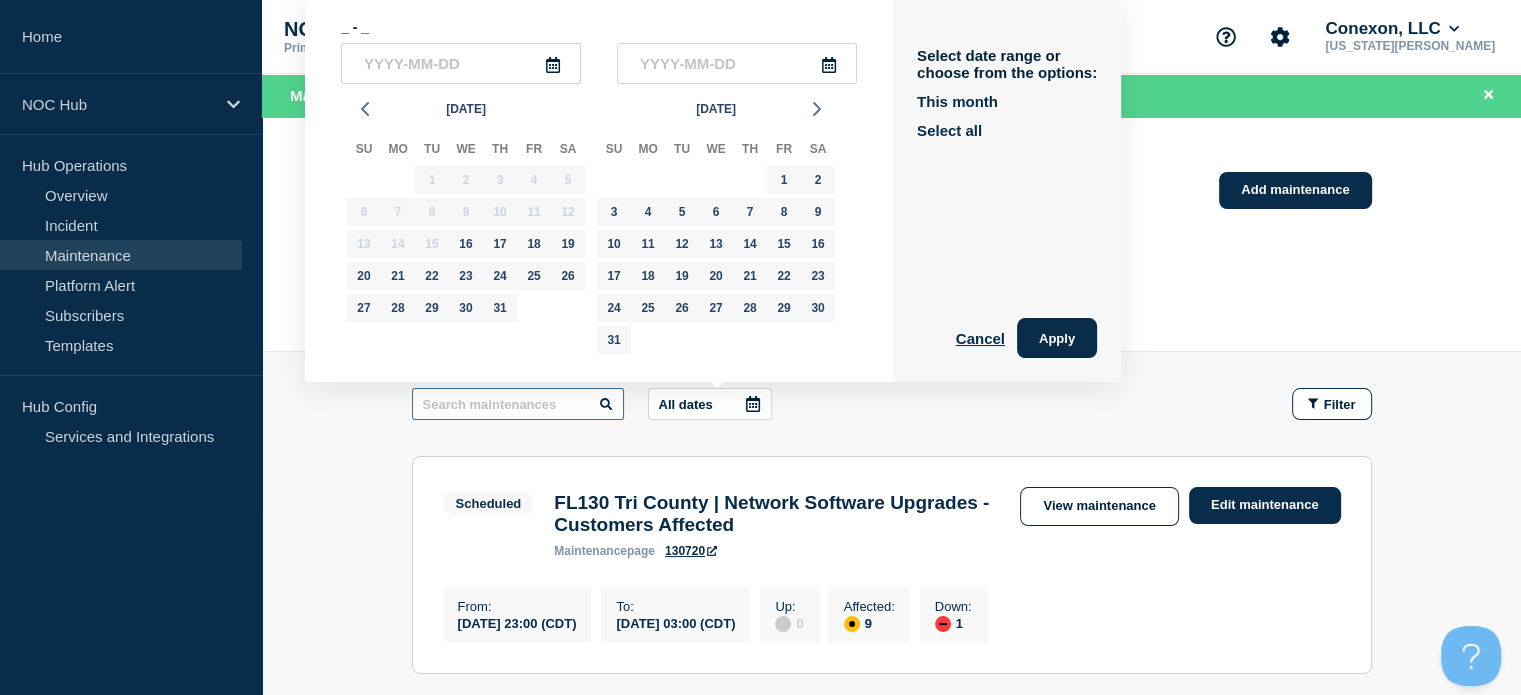 click at bounding box center [518, 404] 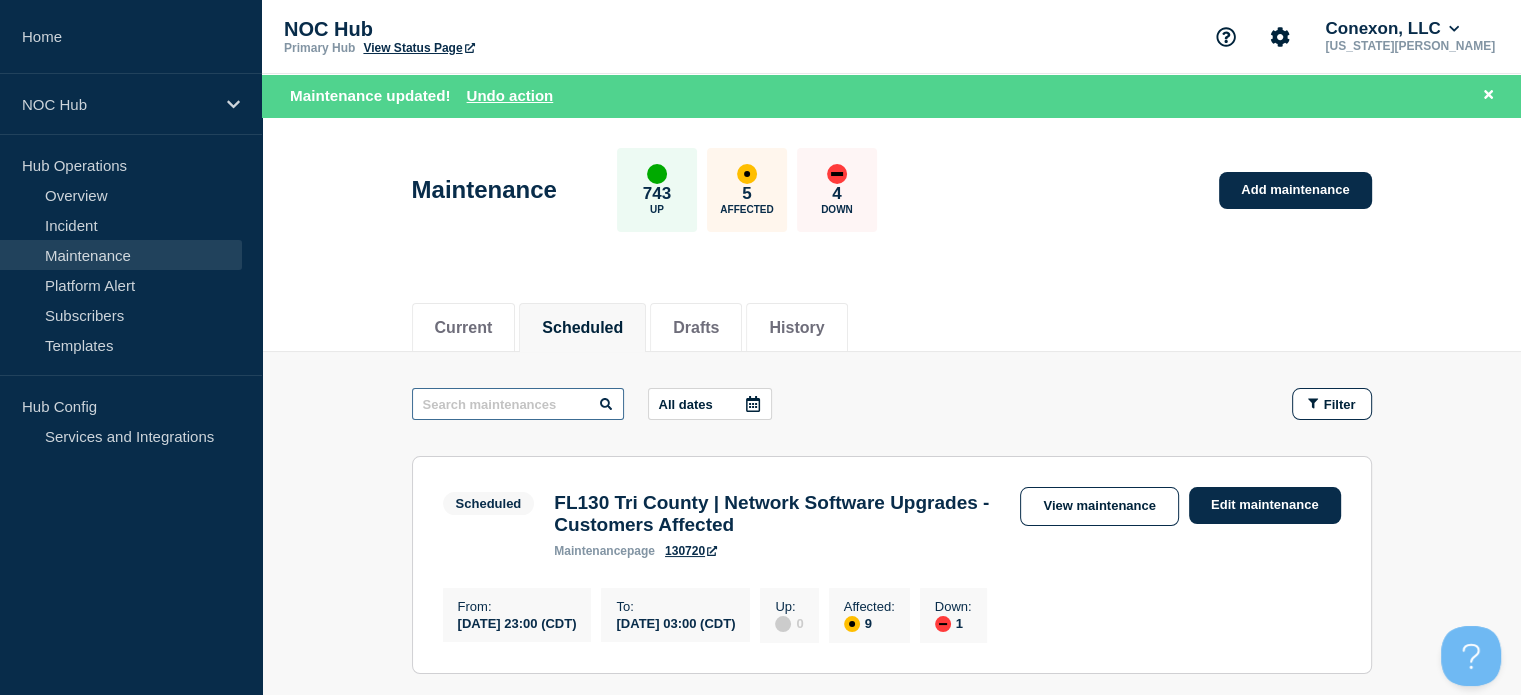 paste on "18400" 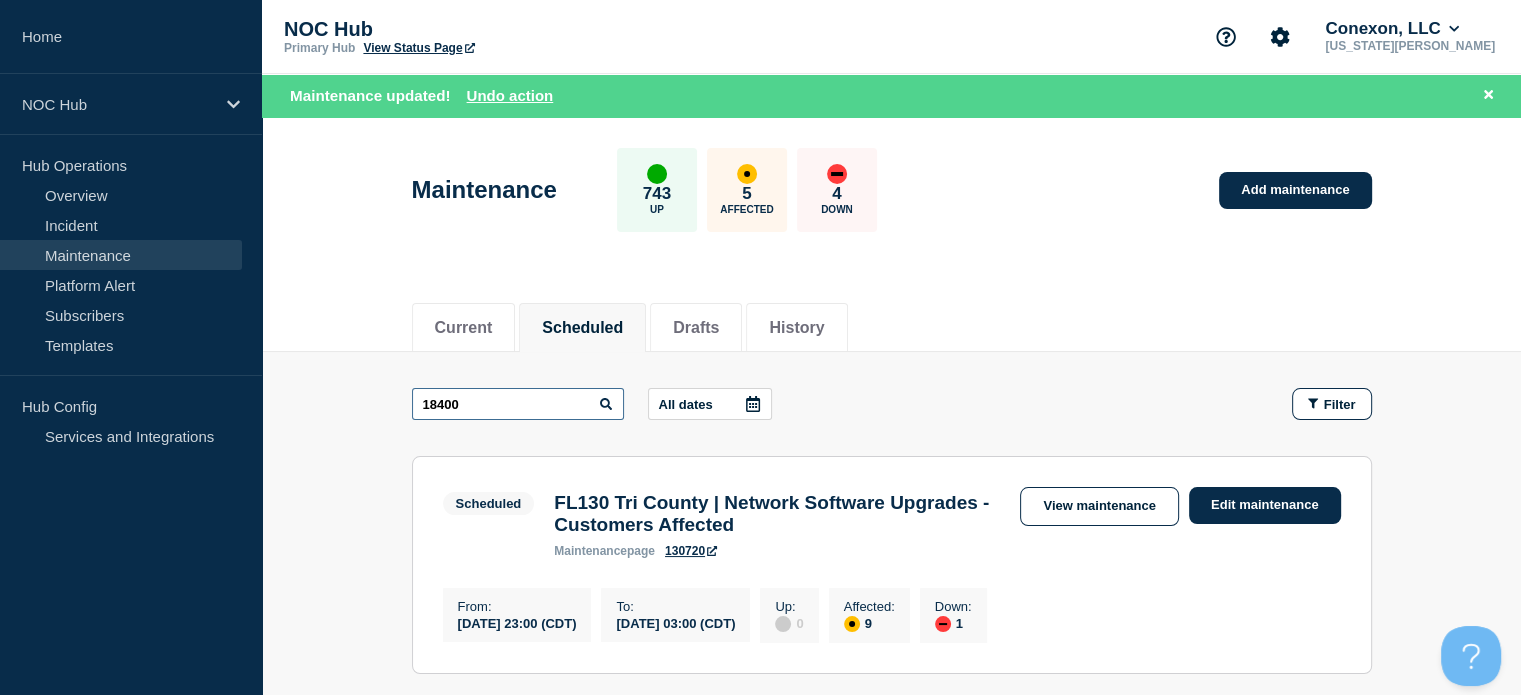type on "18400" 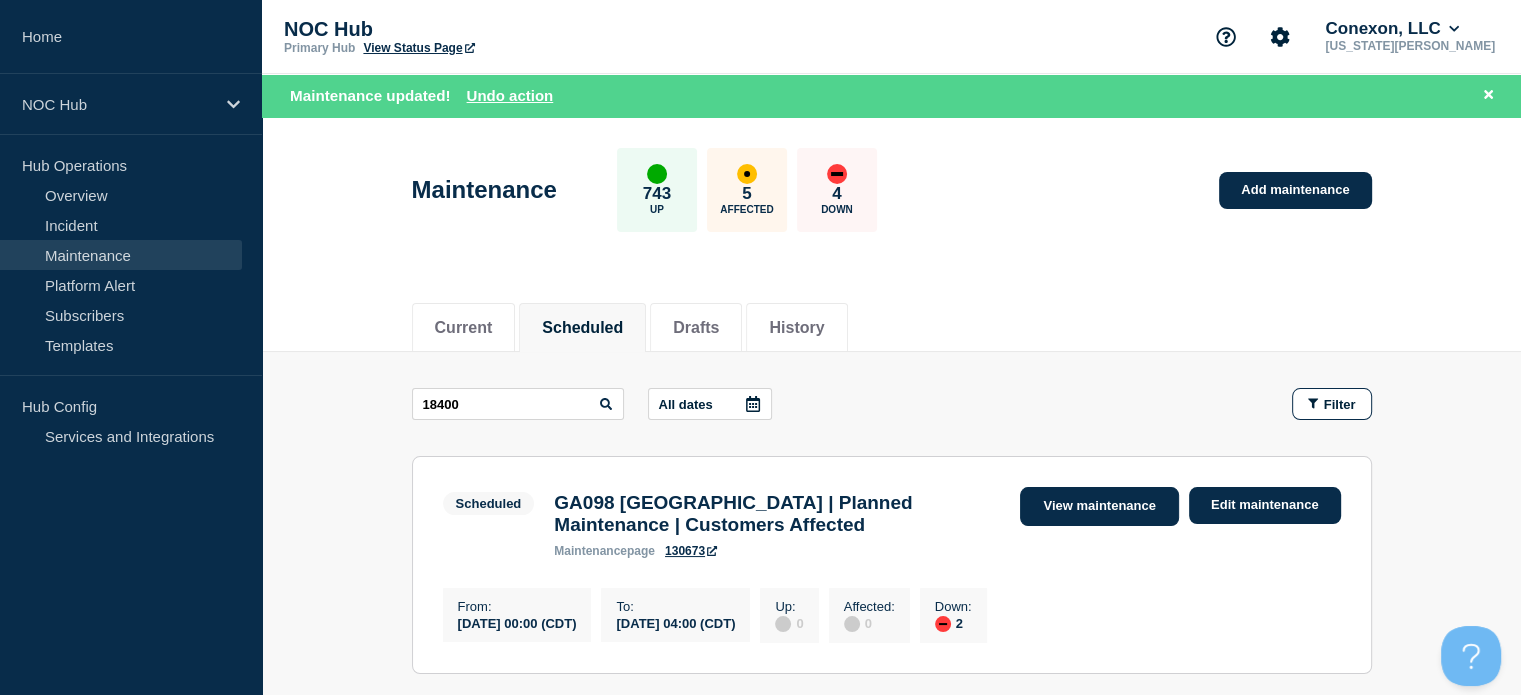 click on "View maintenance" at bounding box center [1099, 506] 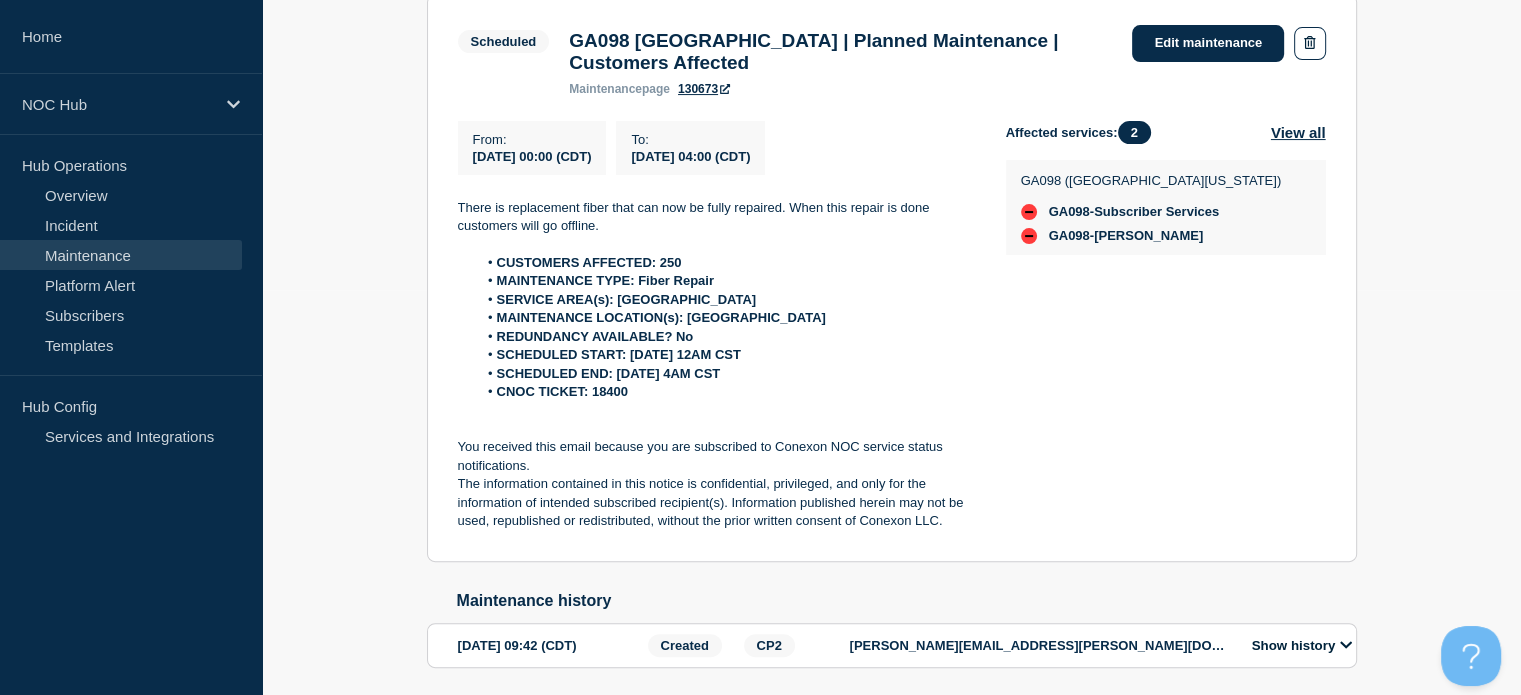 scroll, scrollTop: 407, scrollLeft: 0, axis: vertical 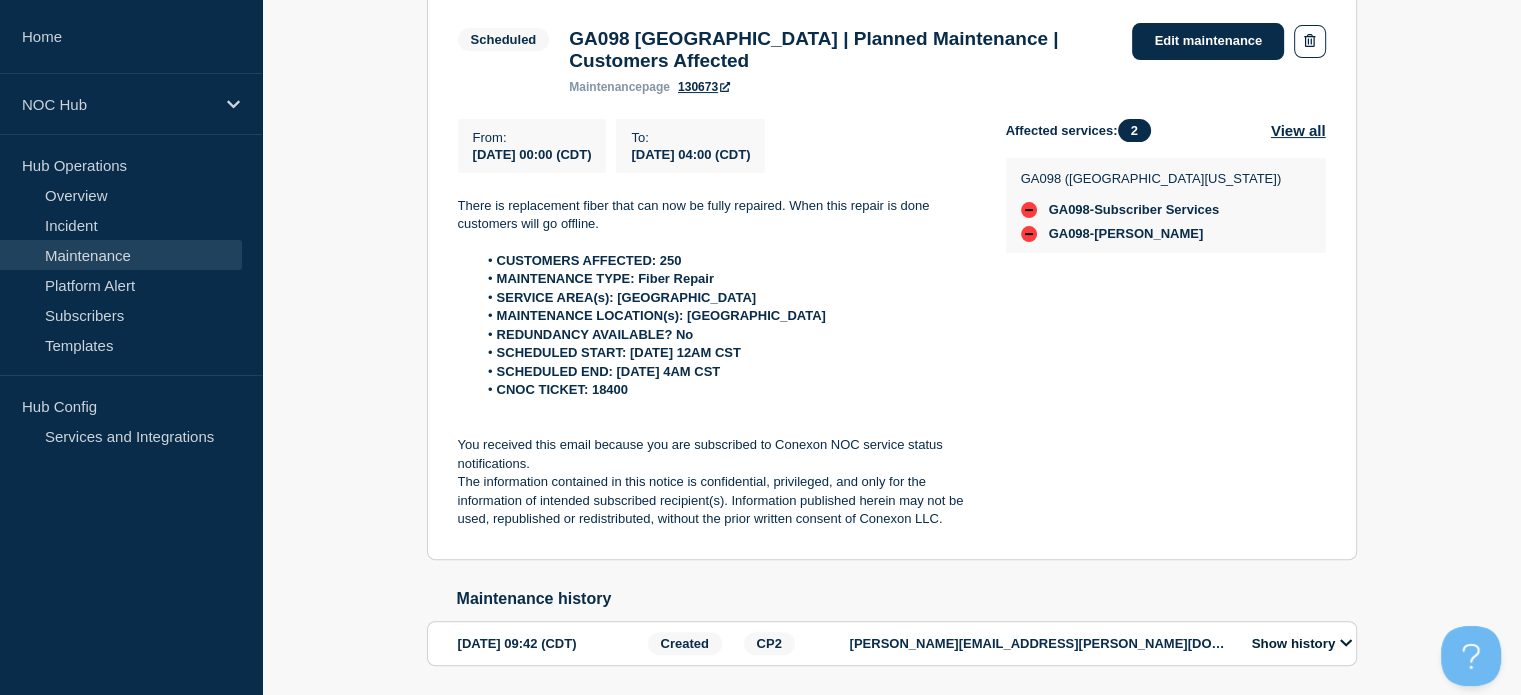 click on "The information contained in this notice is confidential, privileged, and only for the information of intended subscribed recipient(s). Information published herein may not be used, republished or redistributed, without the prior written consent of Conexon LLC." at bounding box center (716, 500) 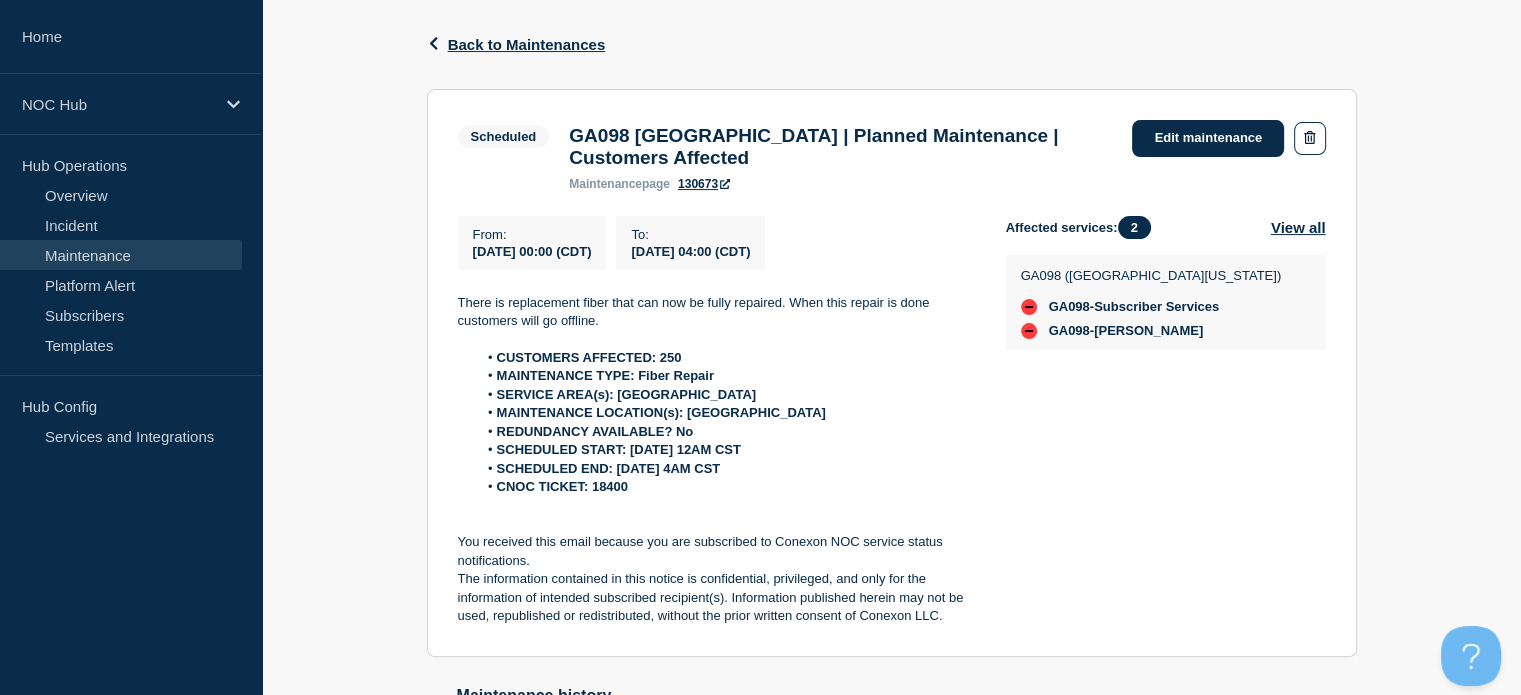scroll, scrollTop: 311, scrollLeft: 0, axis: vertical 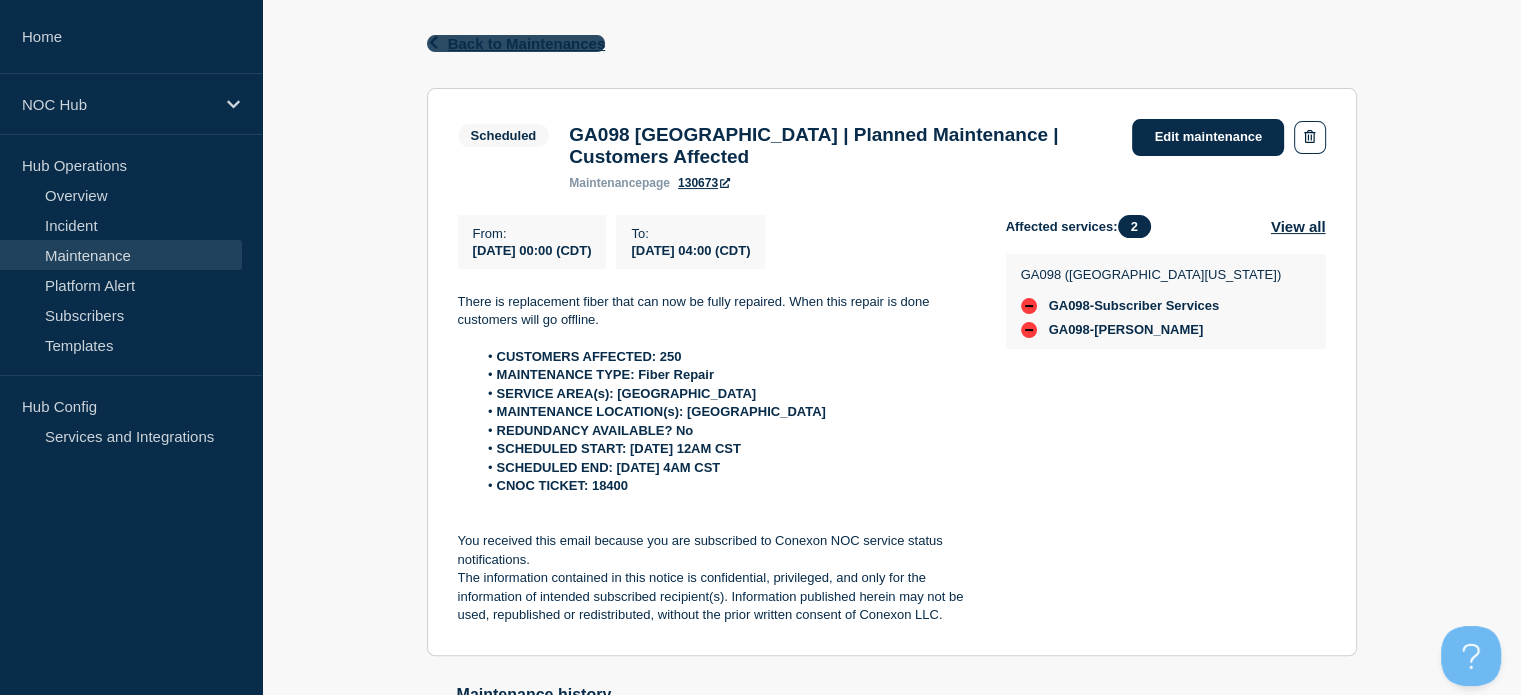 click on "Back to Maintenances" 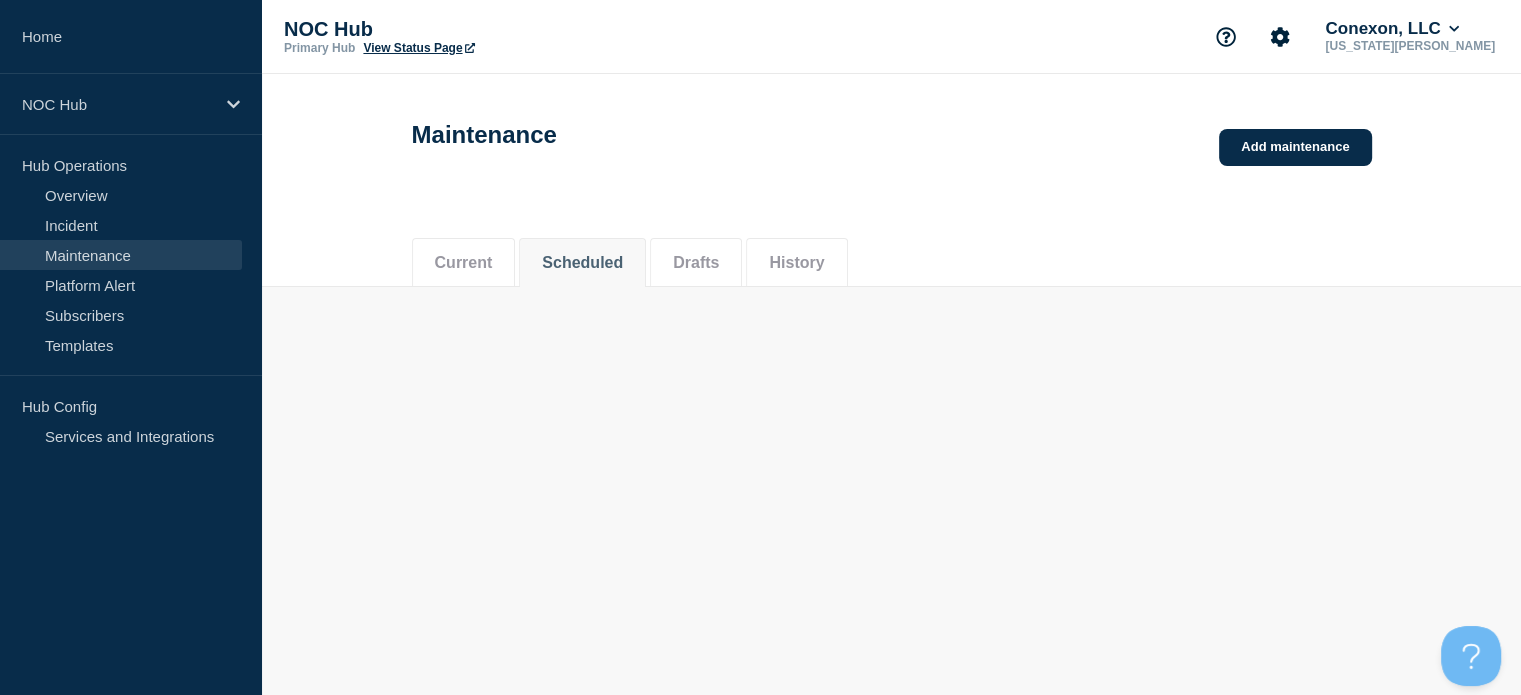 scroll, scrollTop: 0, scrollLeft: 0, axis: both 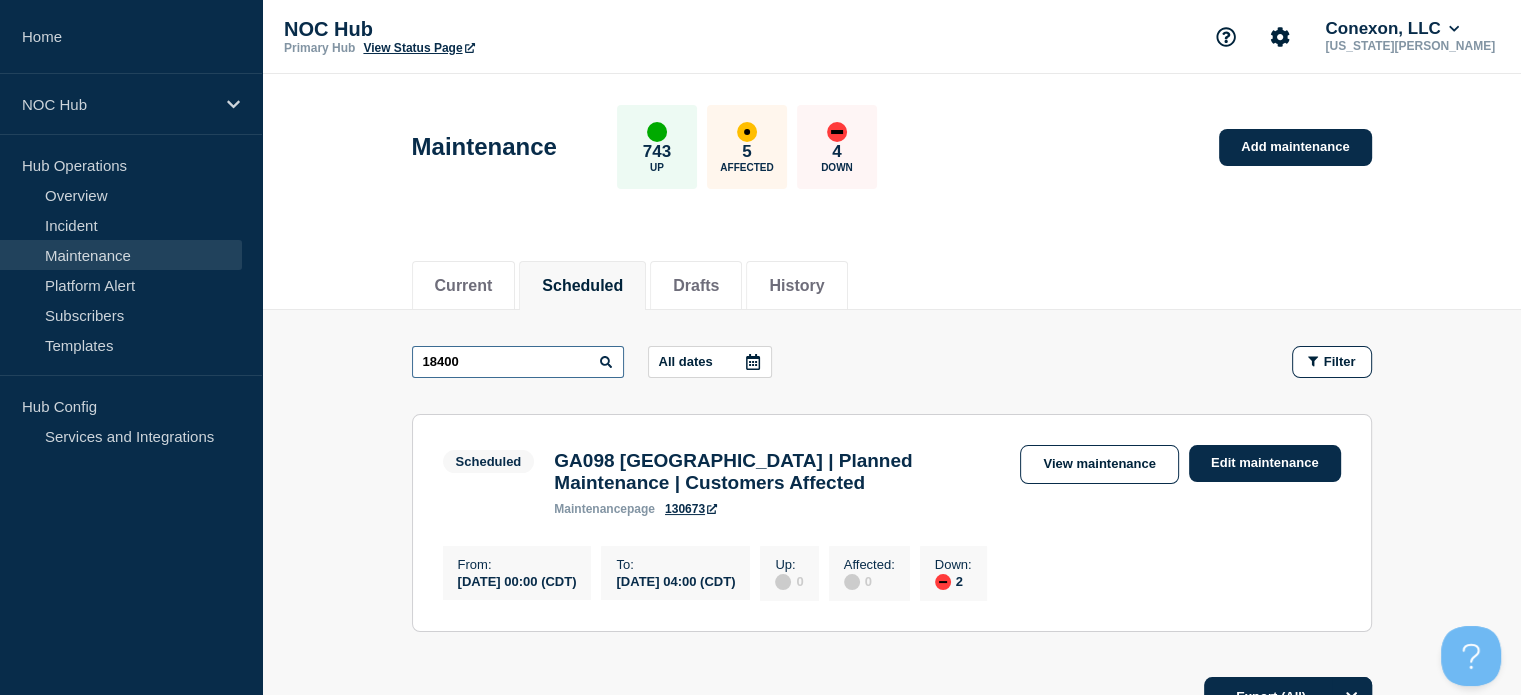 drag, startPoint x: 532, startPoint y: 355, endPoint x: 312, endPoint y: 359, distance: 220.03636 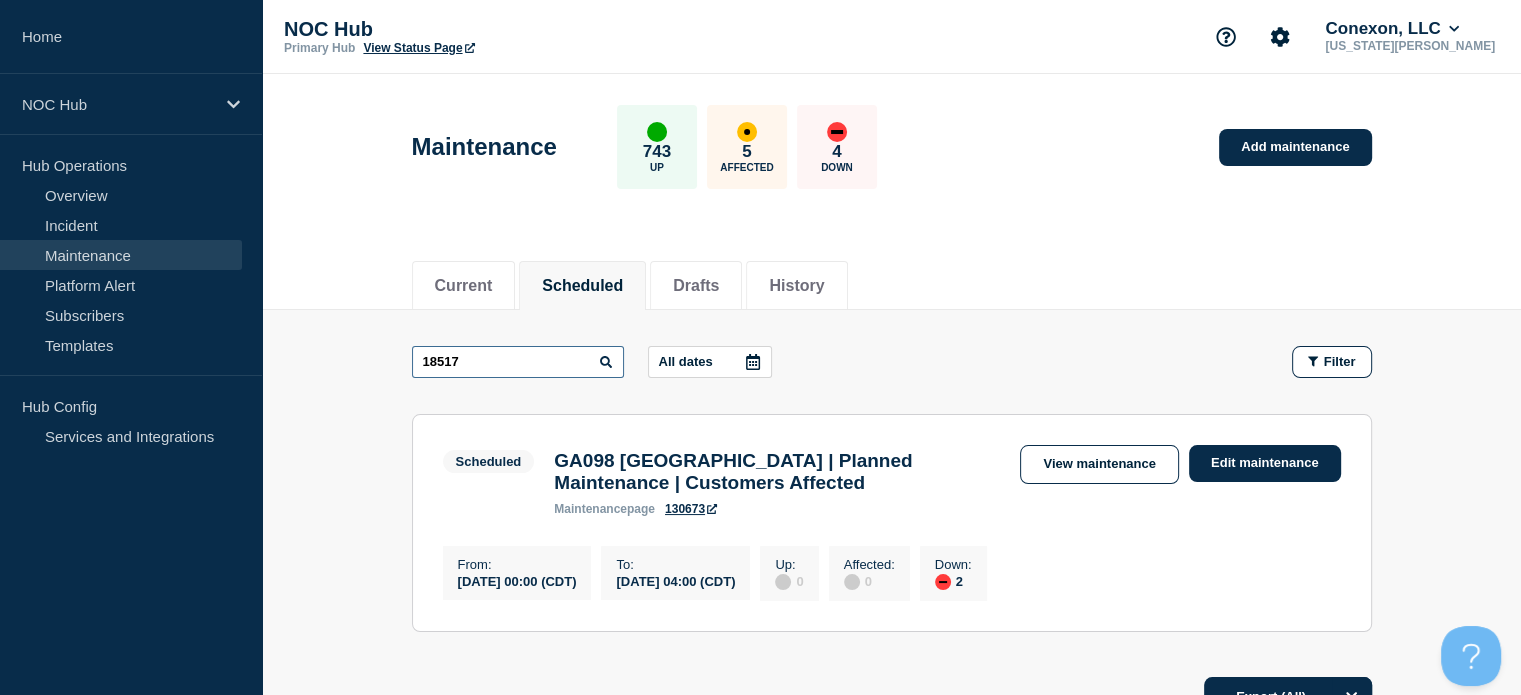 type on "18517" 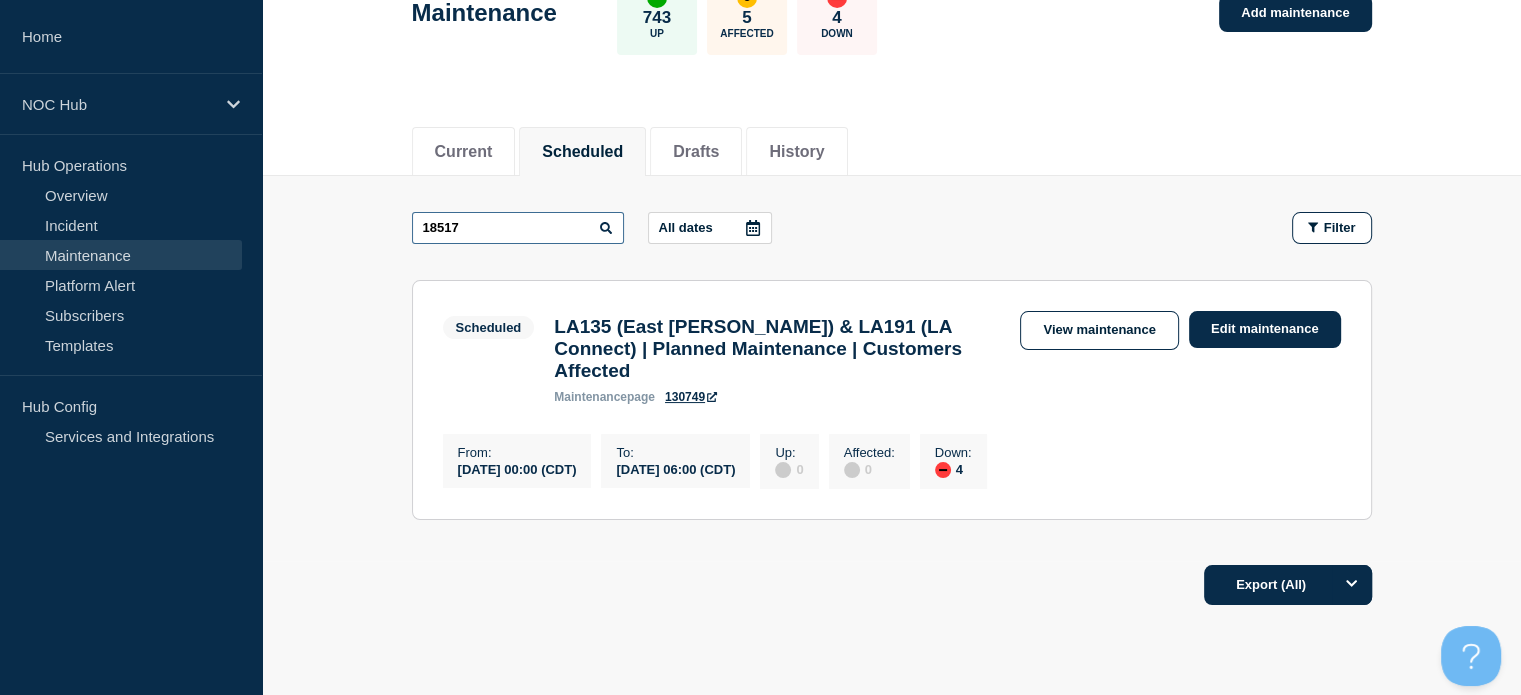 scroll, scrollTop: 132, scrollLeft: 0, axis: vertical 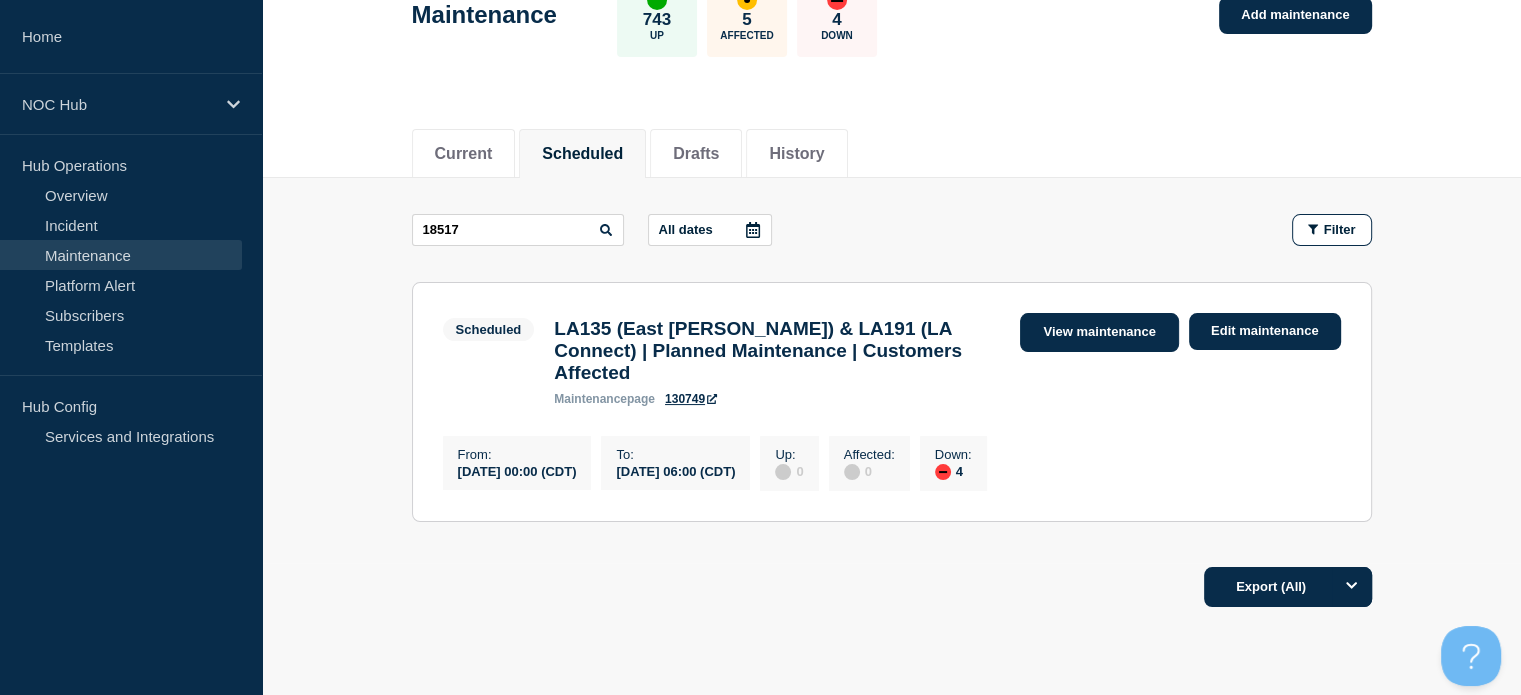 click on "View maintenance" at bounding box center (1099, 332) 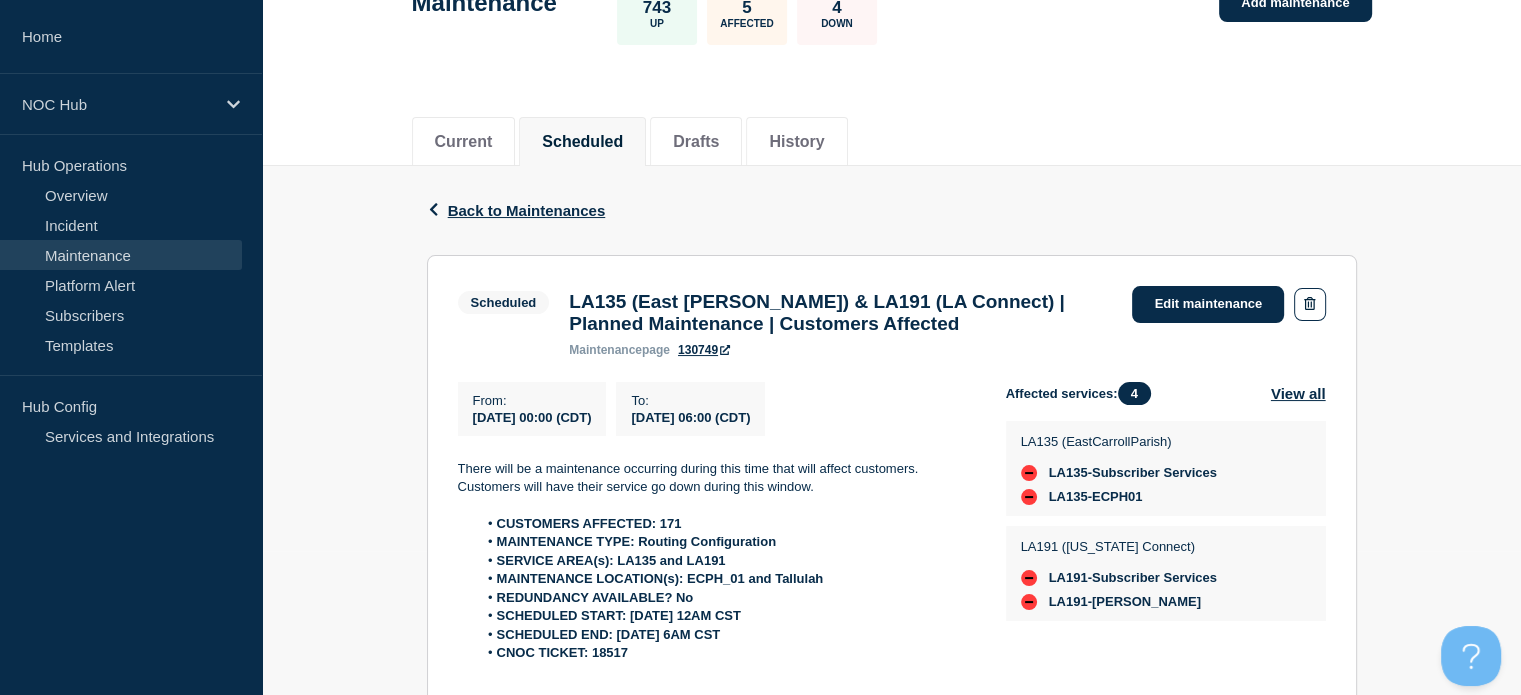 scroll, scrollTop: 143, scrollLeft: 0, axis: vertical 